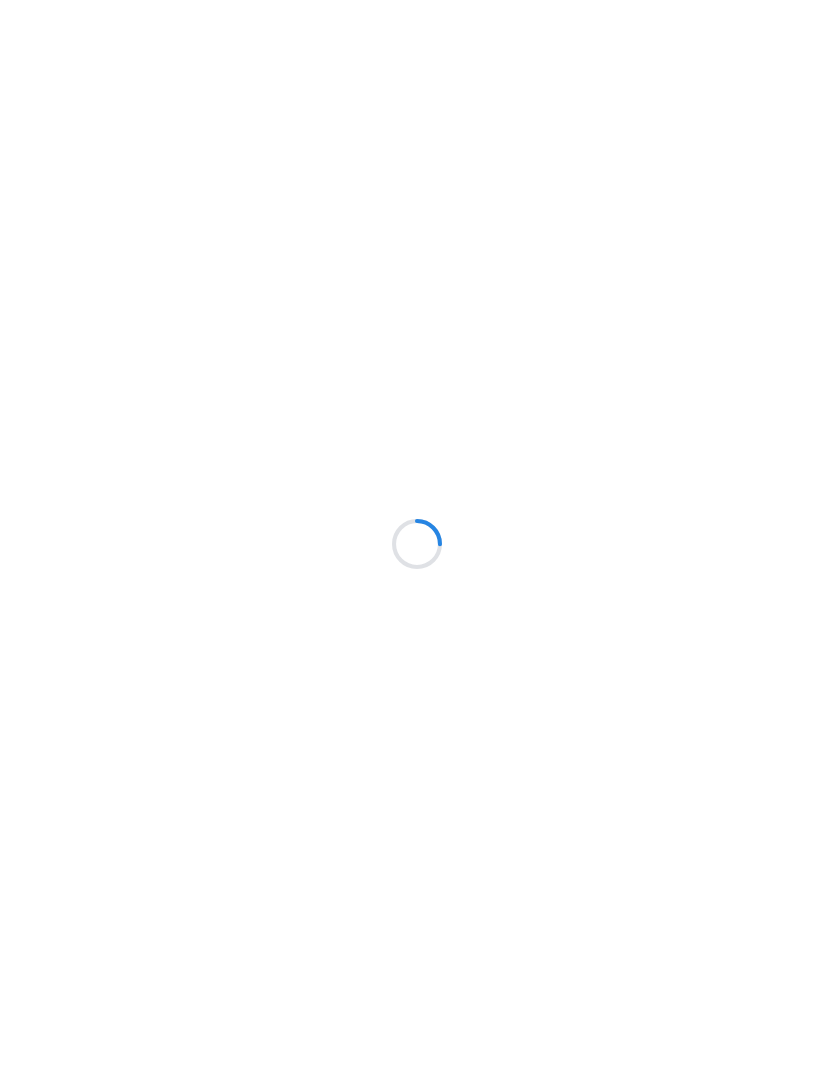scroll, scrollTop: 0, scrollLeft: 0, axis: both 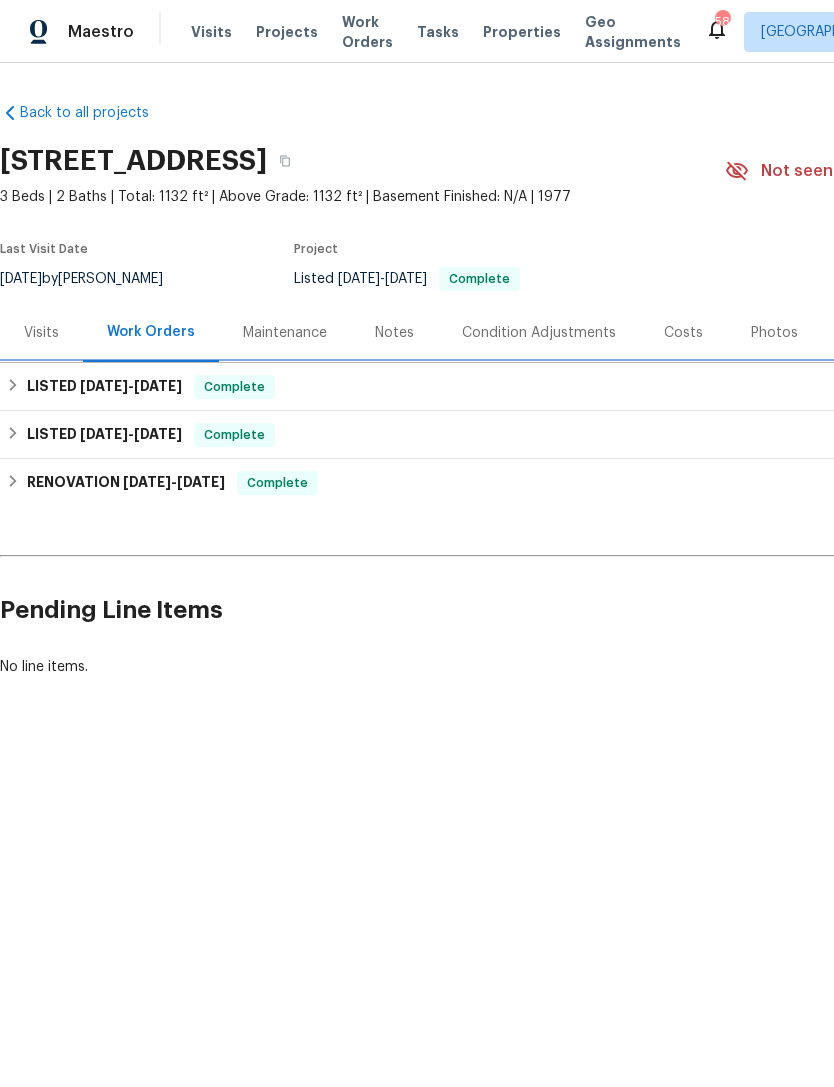click on "LISTED   6/30/25  -  7/3/25 Complete" at bounding box center [565, 387] 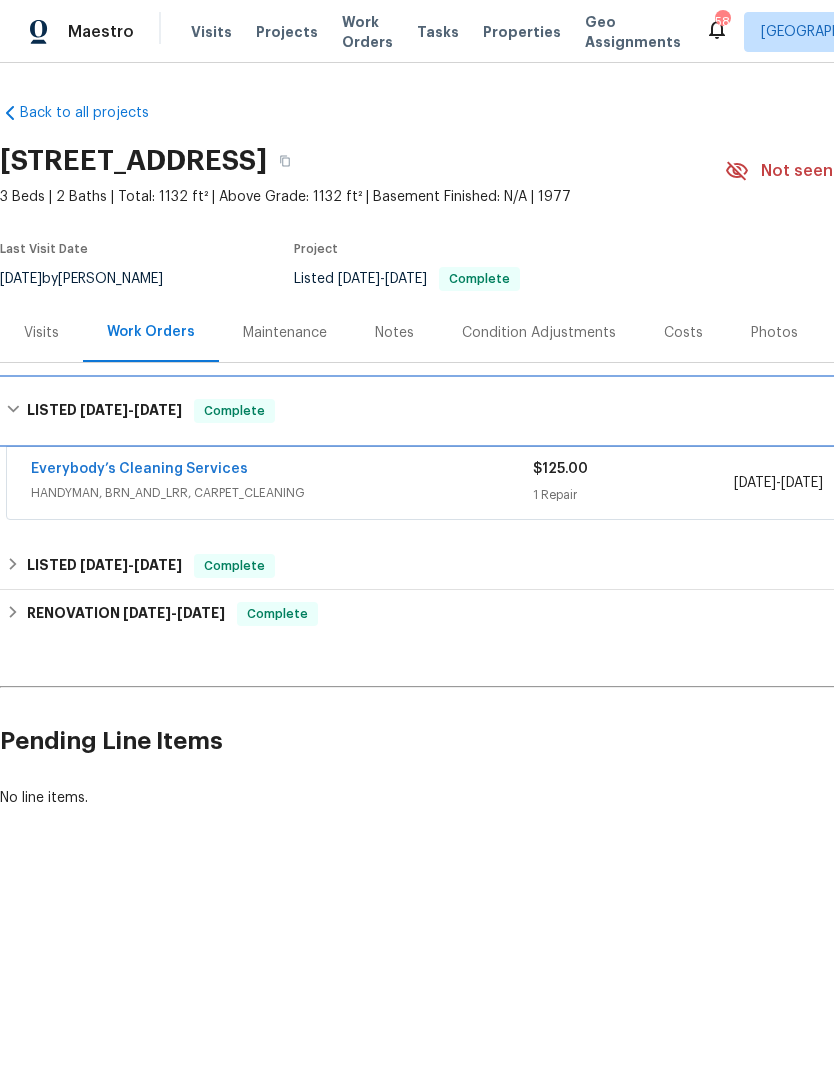 click on "LISTED   6/30/25  -  7/3/25" at bounding box center (104, 411) 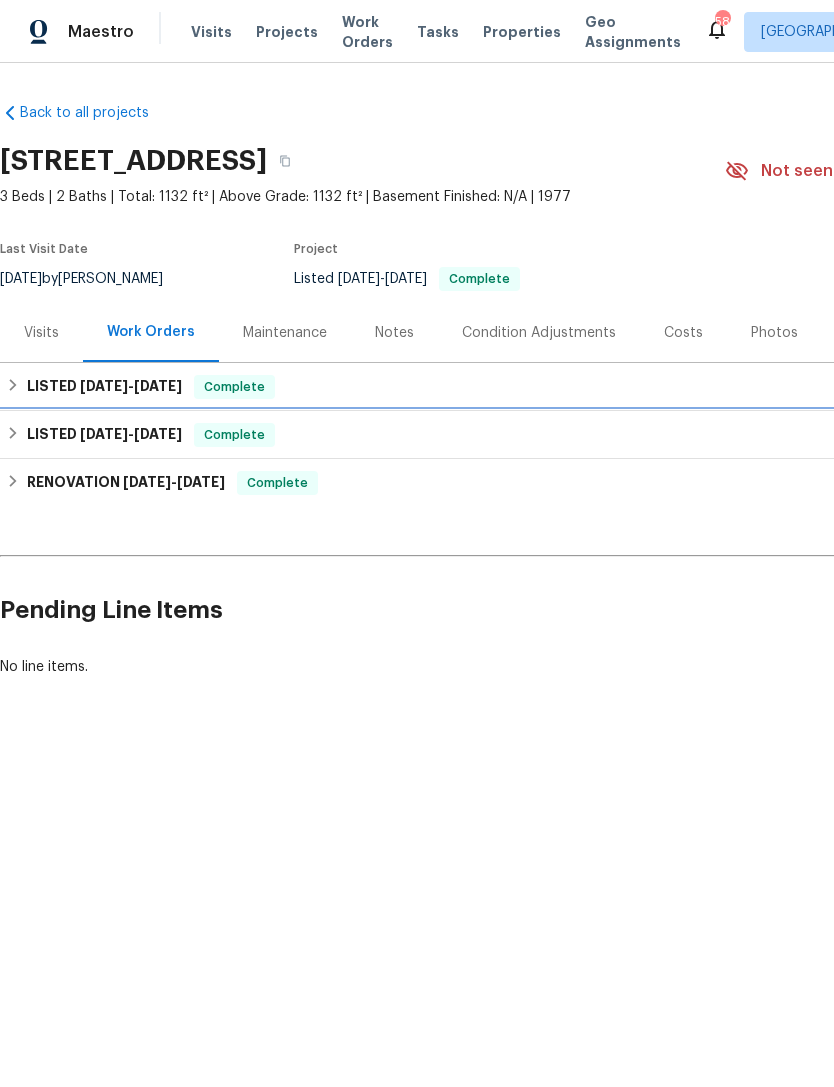 click on "LISTED   6/19/25  -  6/20/25" at bounding box center (104, 435) 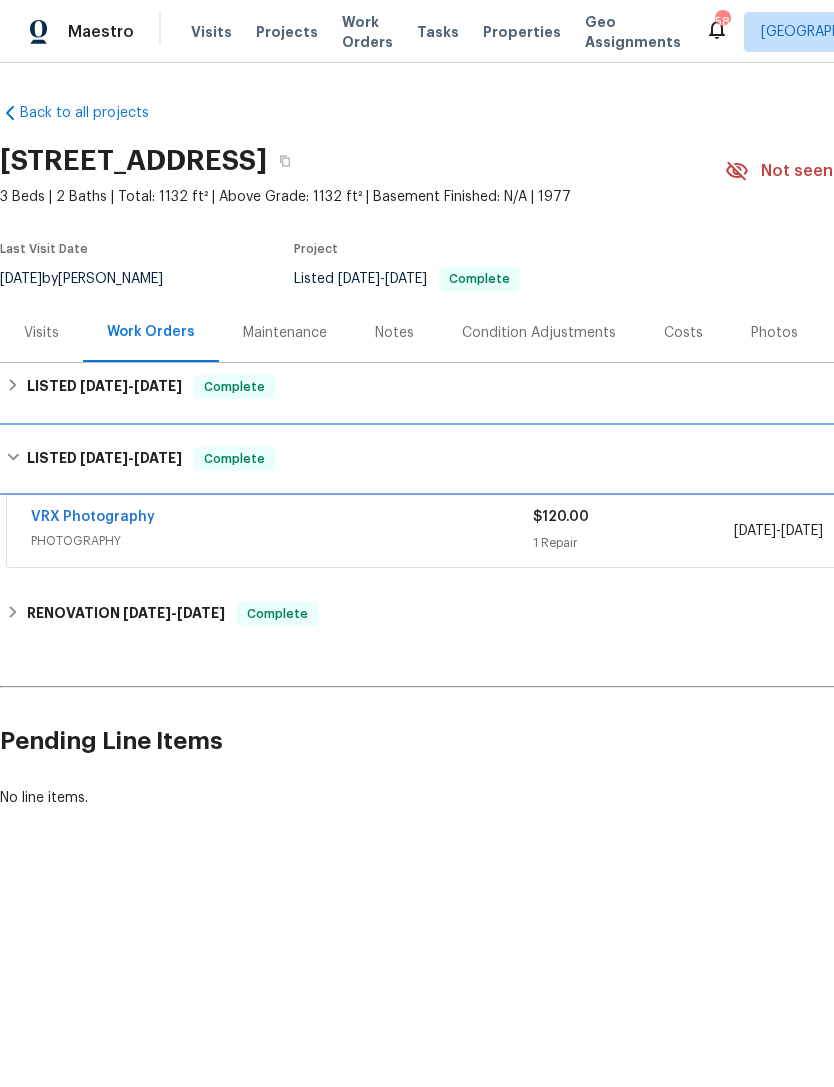 click on "LISTED   6/19/25  -  6/20/25" at bounding box center [104, 459] 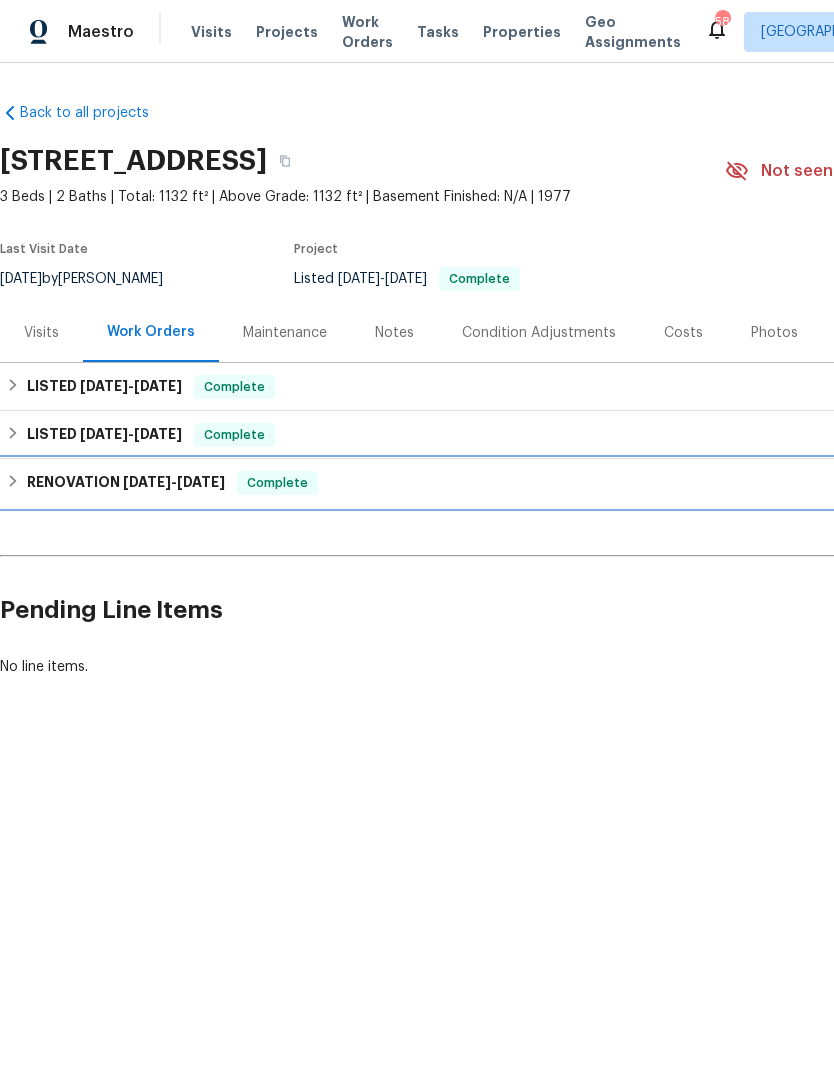 click on "RENOVATION   6/2/25  -  6/17/25" at bounding box center (126, 483) 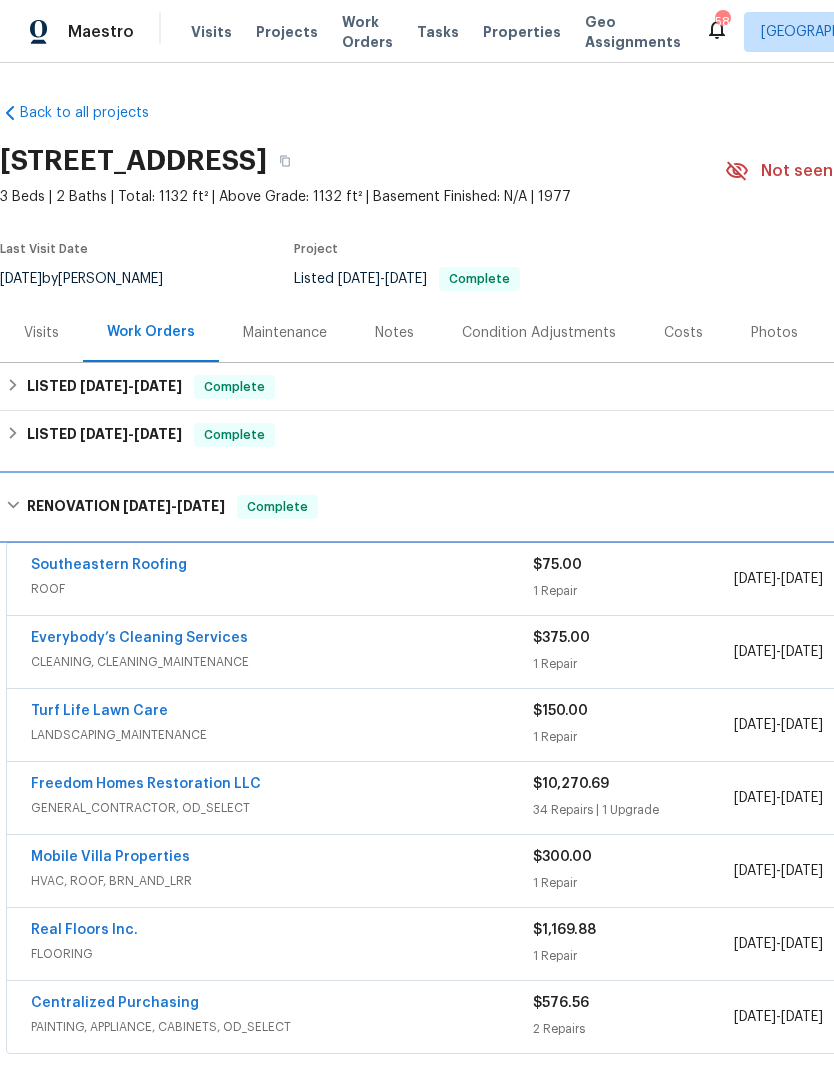 scroll, scrollTop: 0, scrollLeft: 0, axis: both 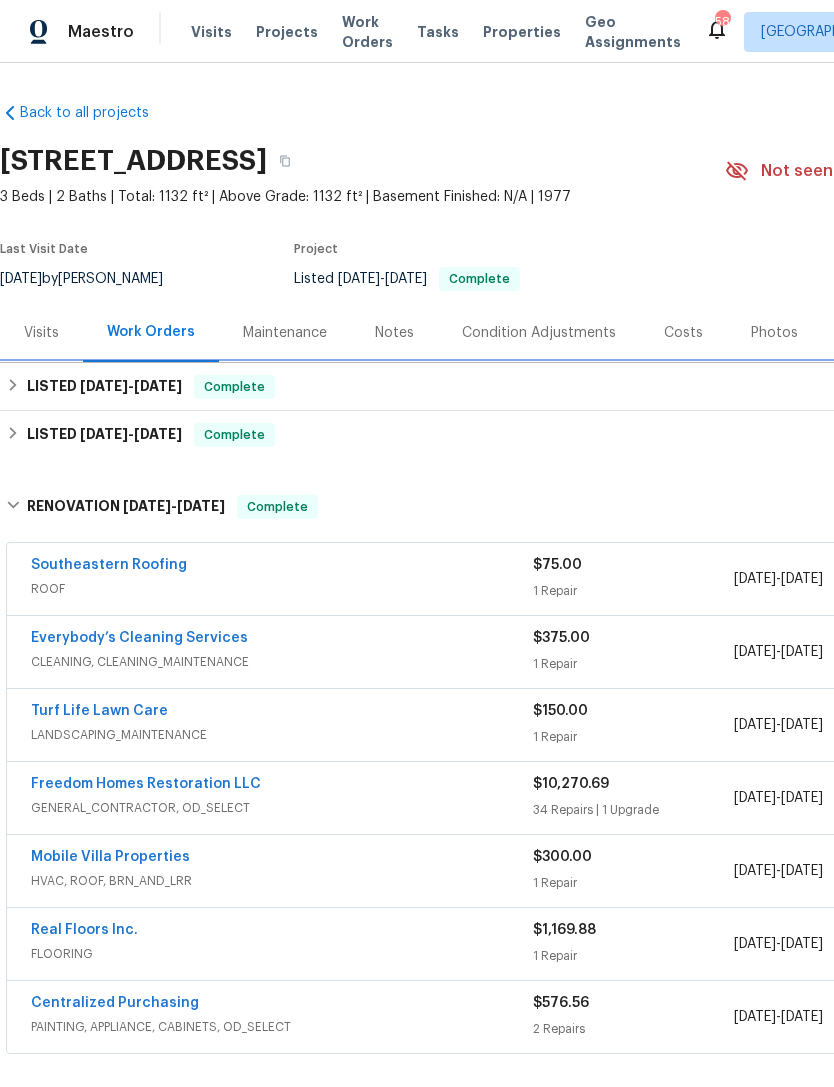 click on "LISTED   6/30/25  -  7/3/25" at bounding box center (104, 387) 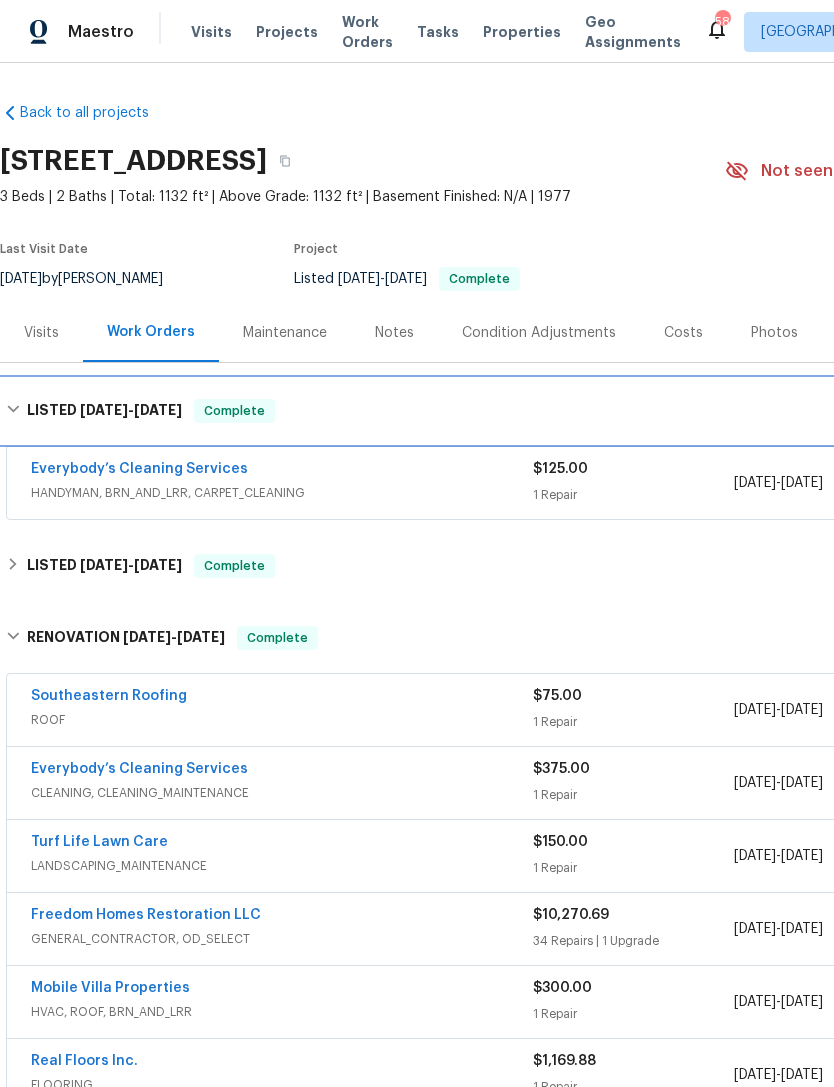click on "LISTED   6/30/25  -  7/3/25" at bounding box center (104, 411) 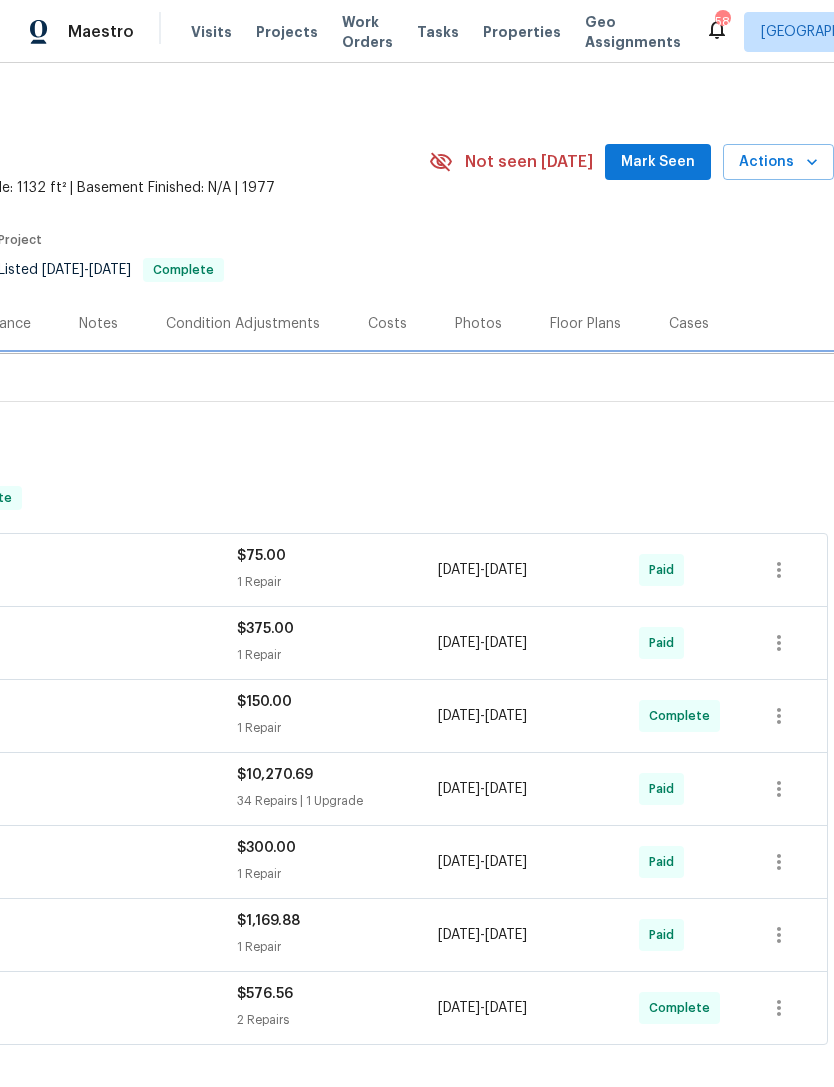scroll, scrollTop: 10, scrollLeft: 296, axis: both 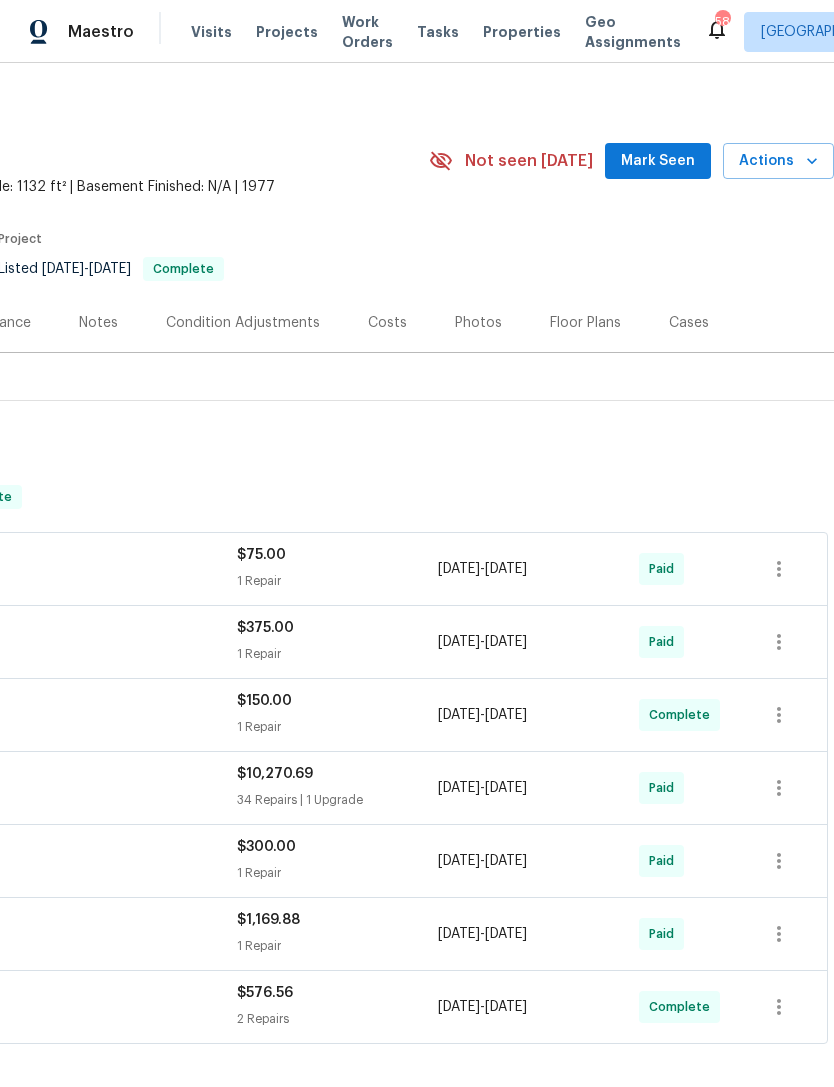 click on "Mark Seen" at bounding box center (658, 161) 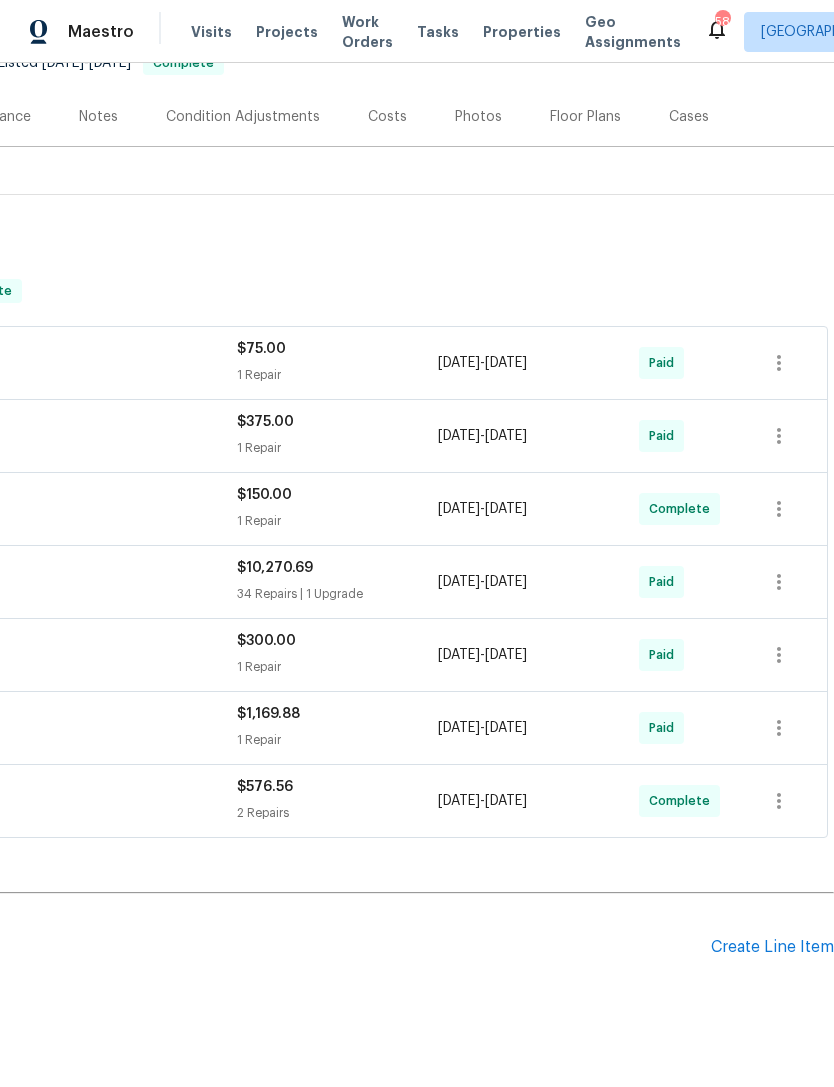 scroll, scrollTop: 214, scrollLeft: 296, axis: both 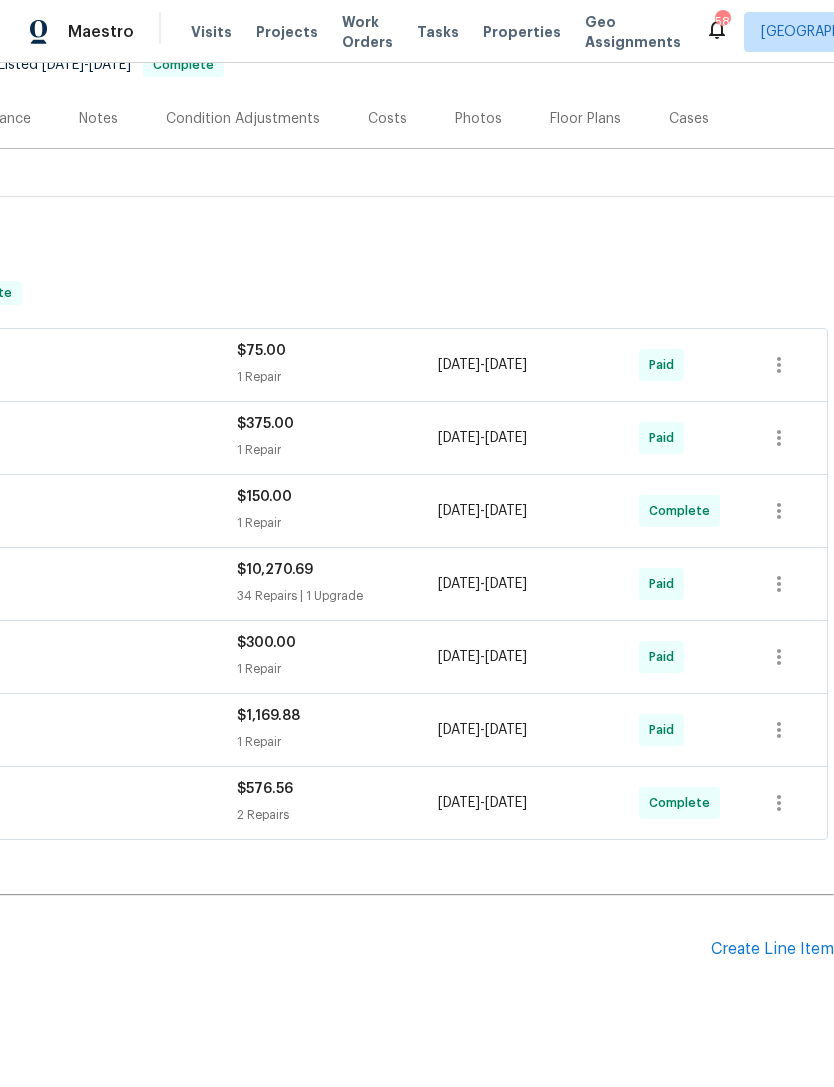 click on "Create Line Item" at bounding box center [772, 949] 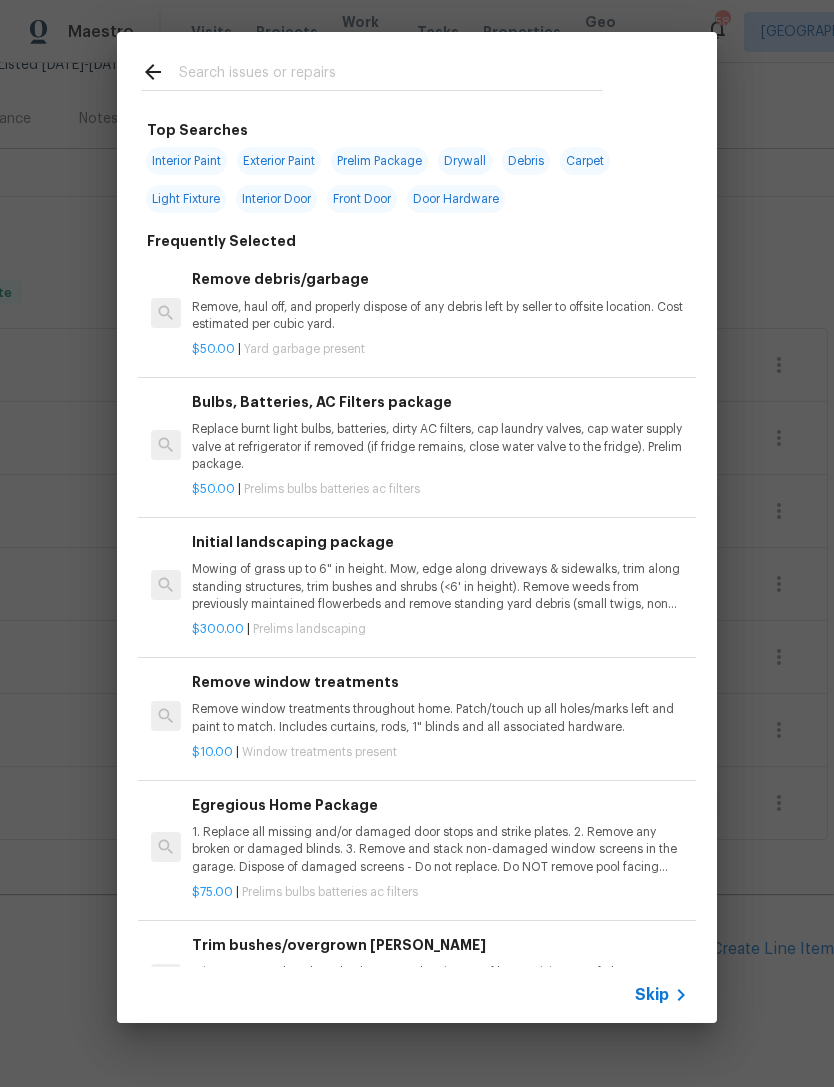click 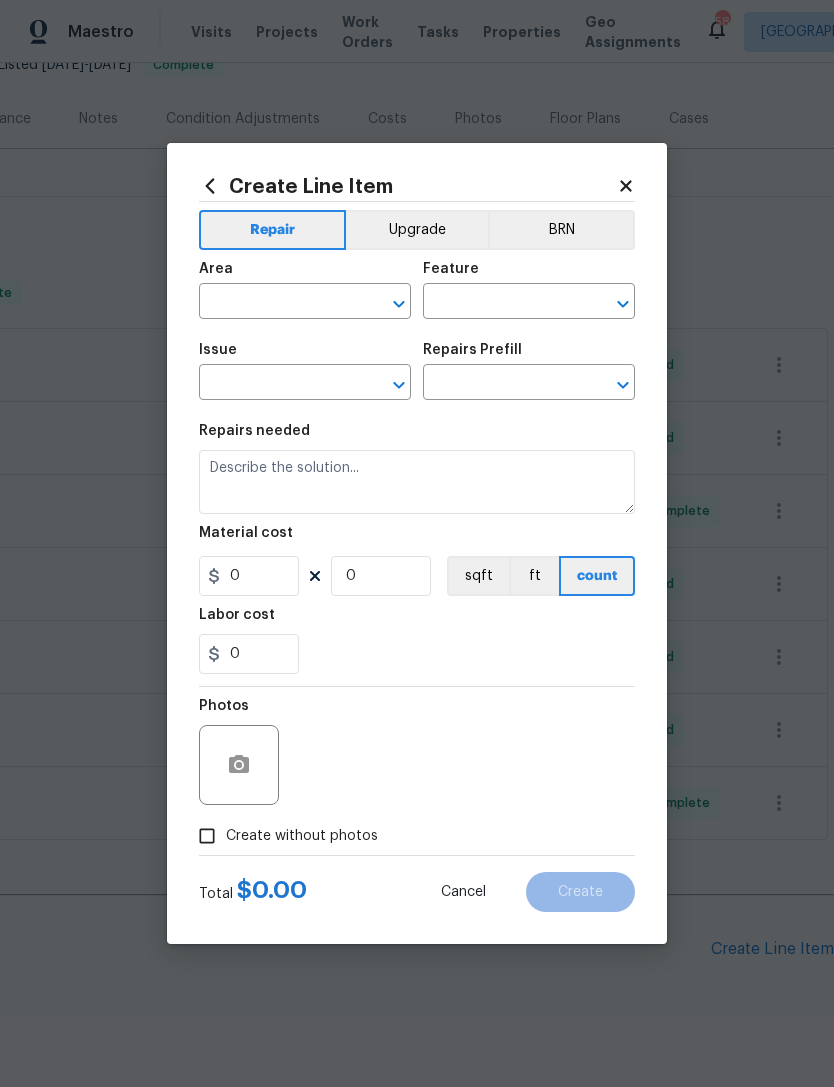 click at bounding box center [277, 303] 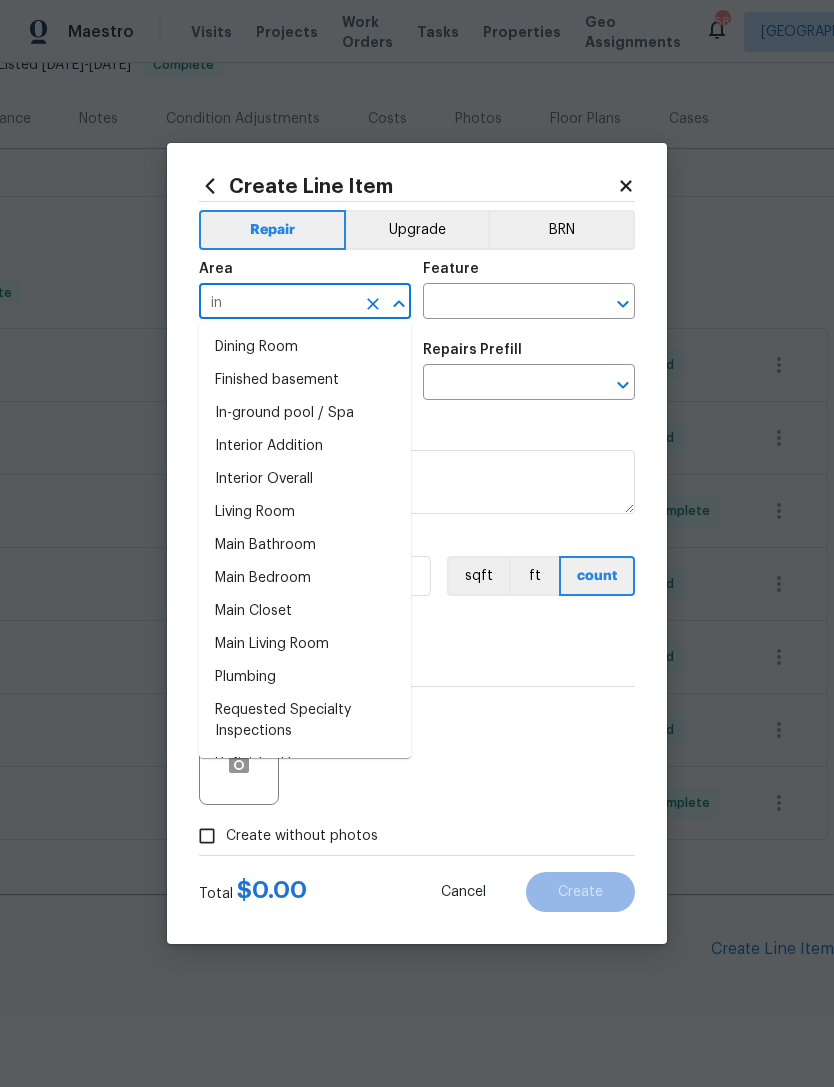 type on "i" 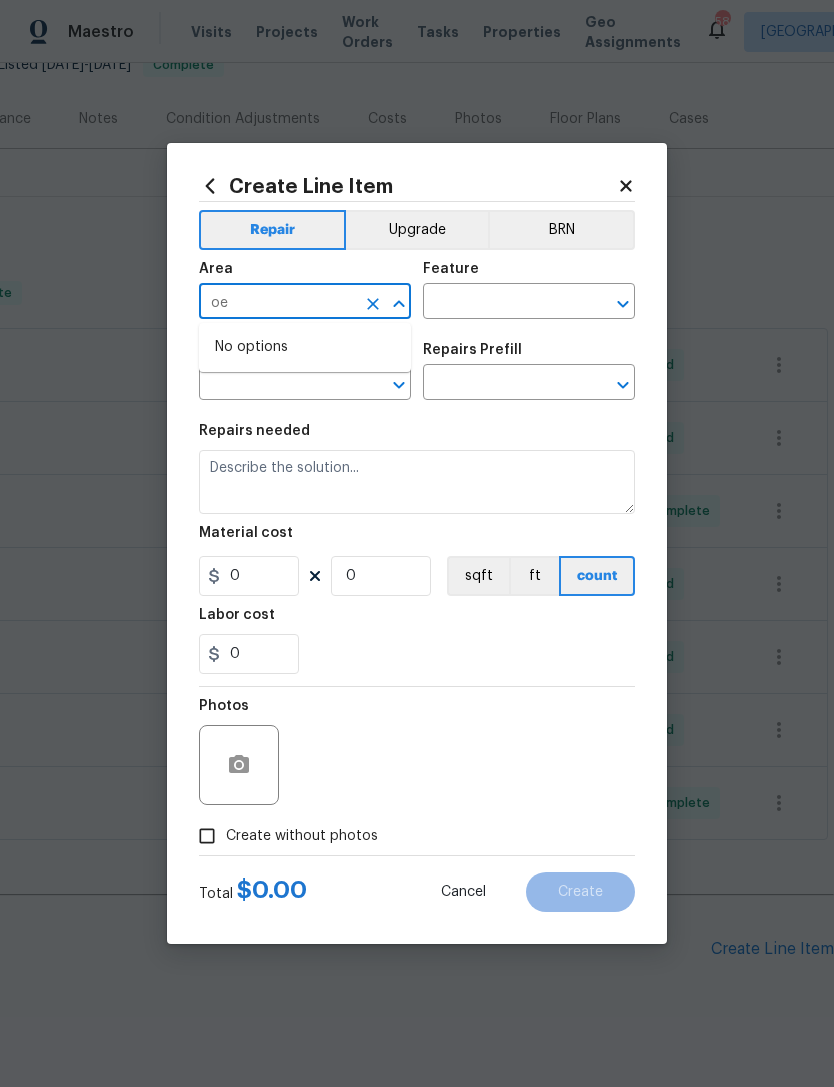 type on "o" 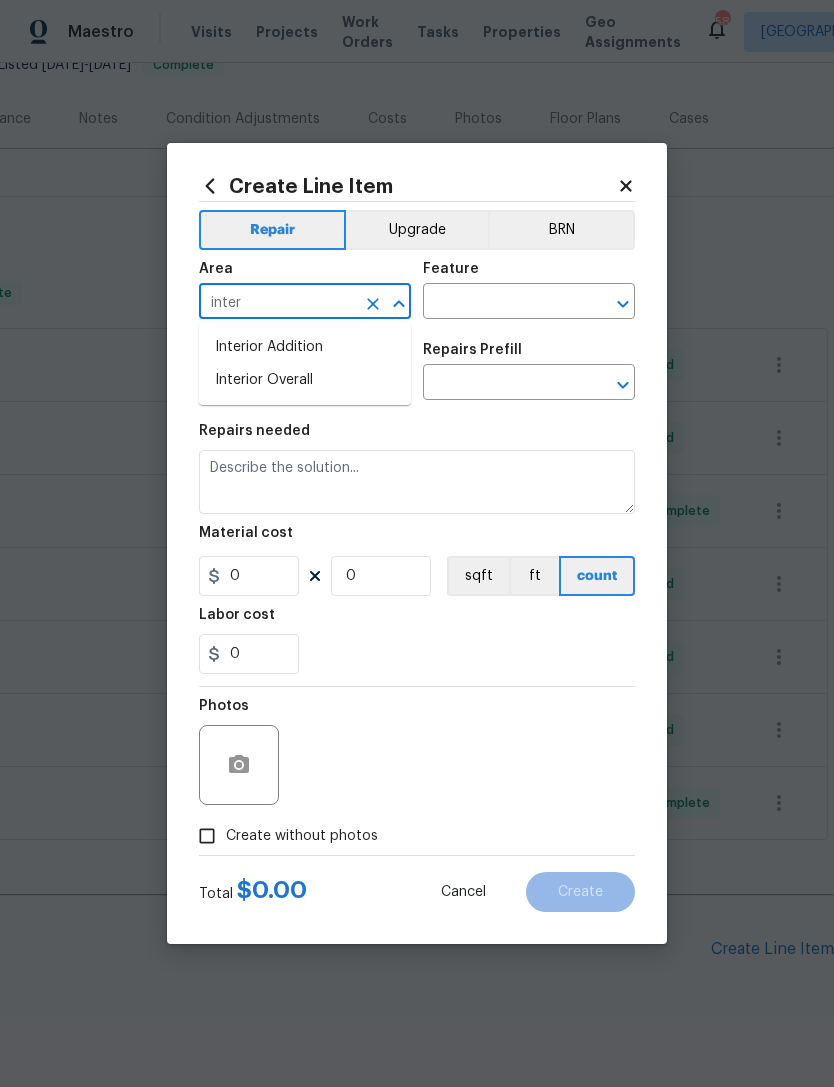 click on "Interior Overall" at bounding box center (305, 380) 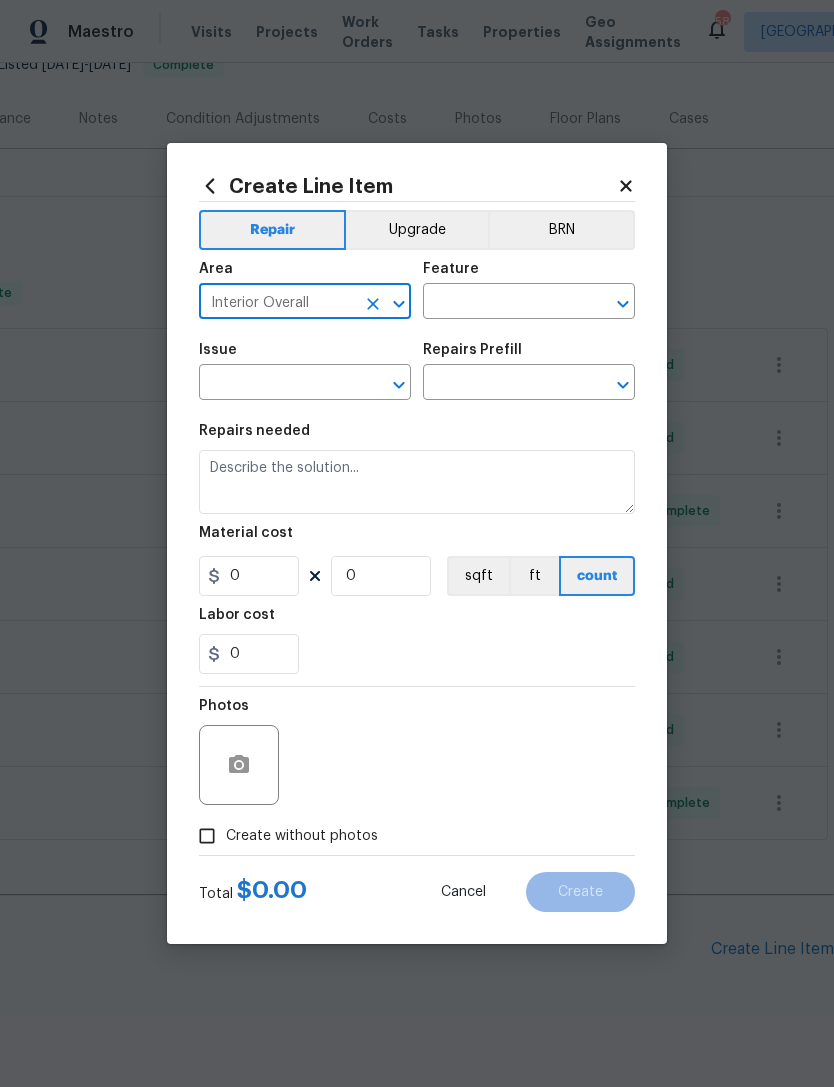 click at bounding box center [501, 303] 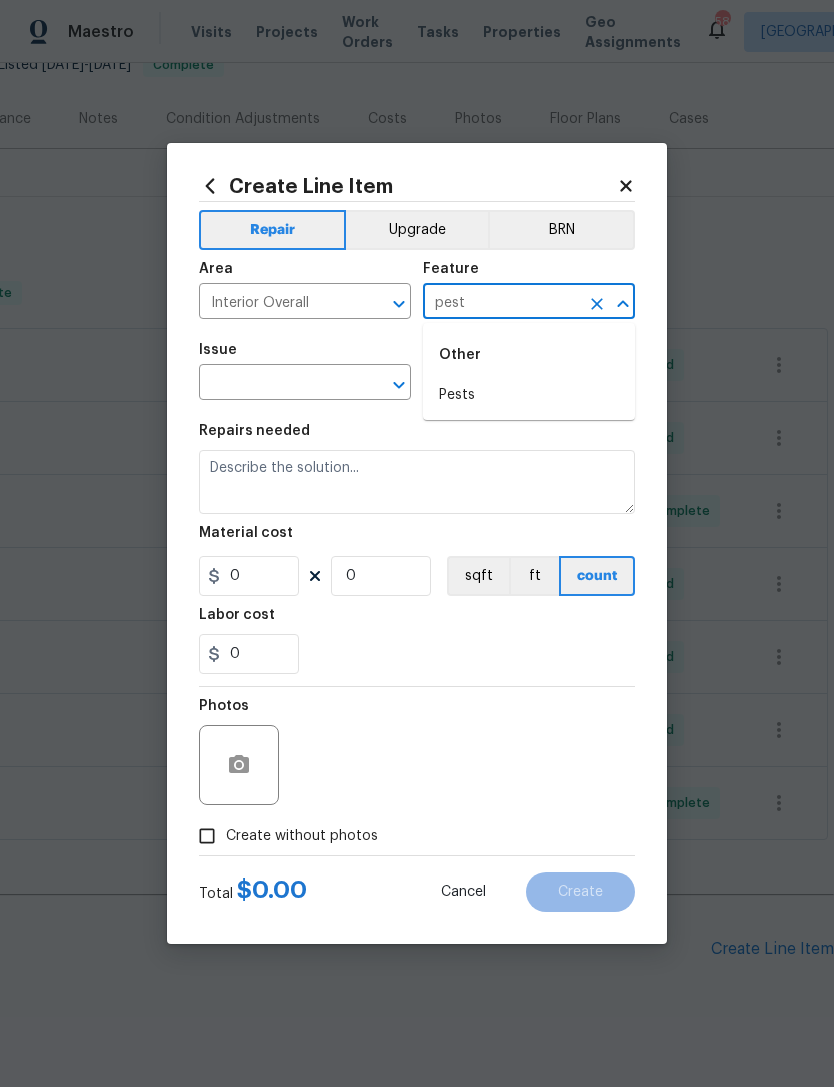 click on "Pests" at bounding box center (529, 395) 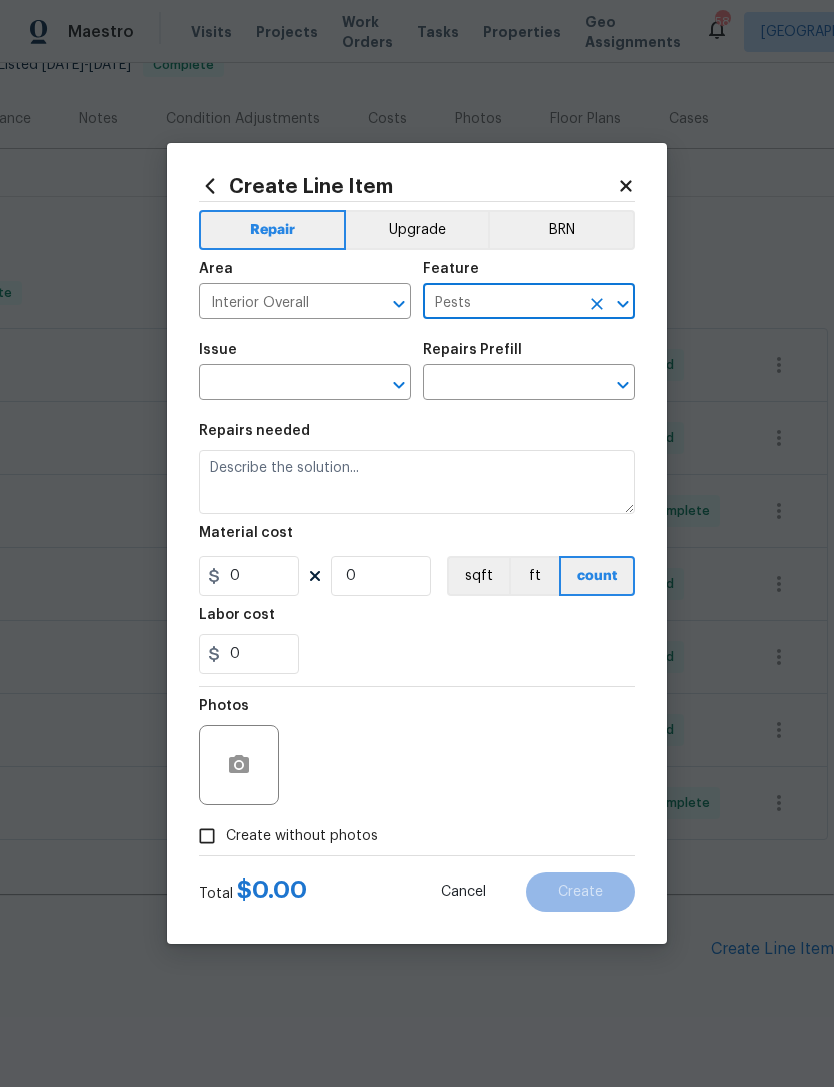 click at bounding box center (277, 384) 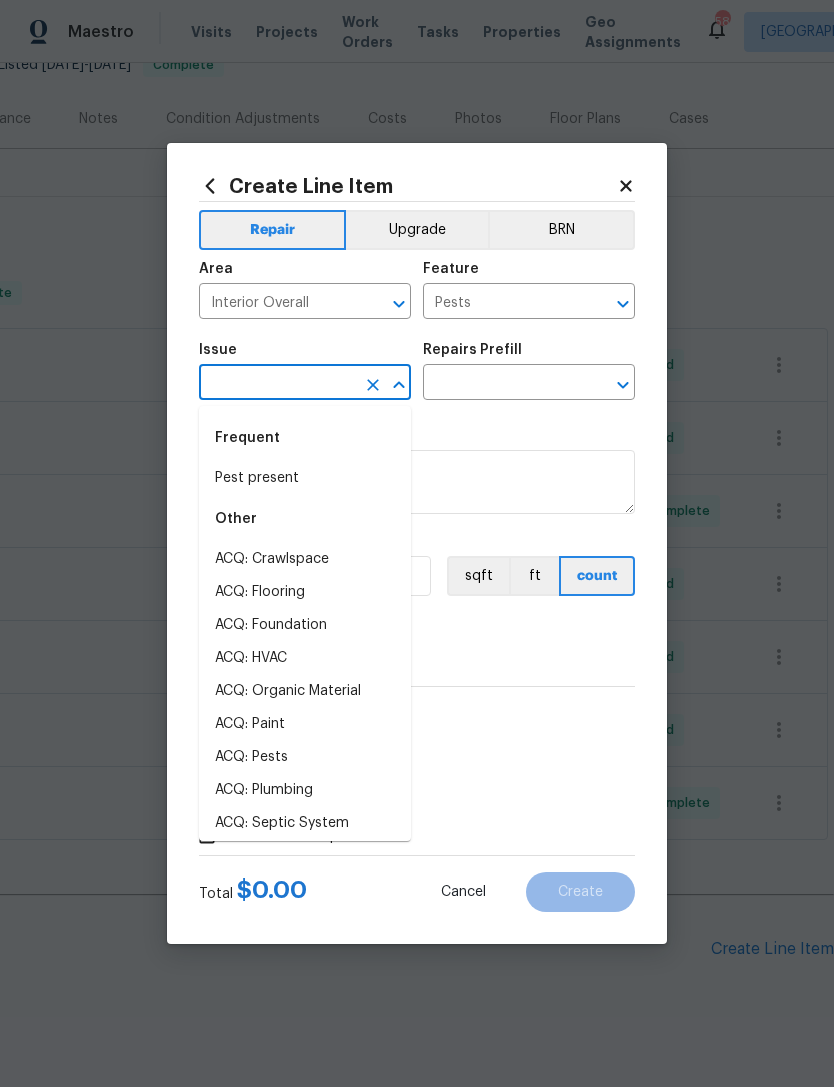click on "Pest present" at bounding box center [305, 478] 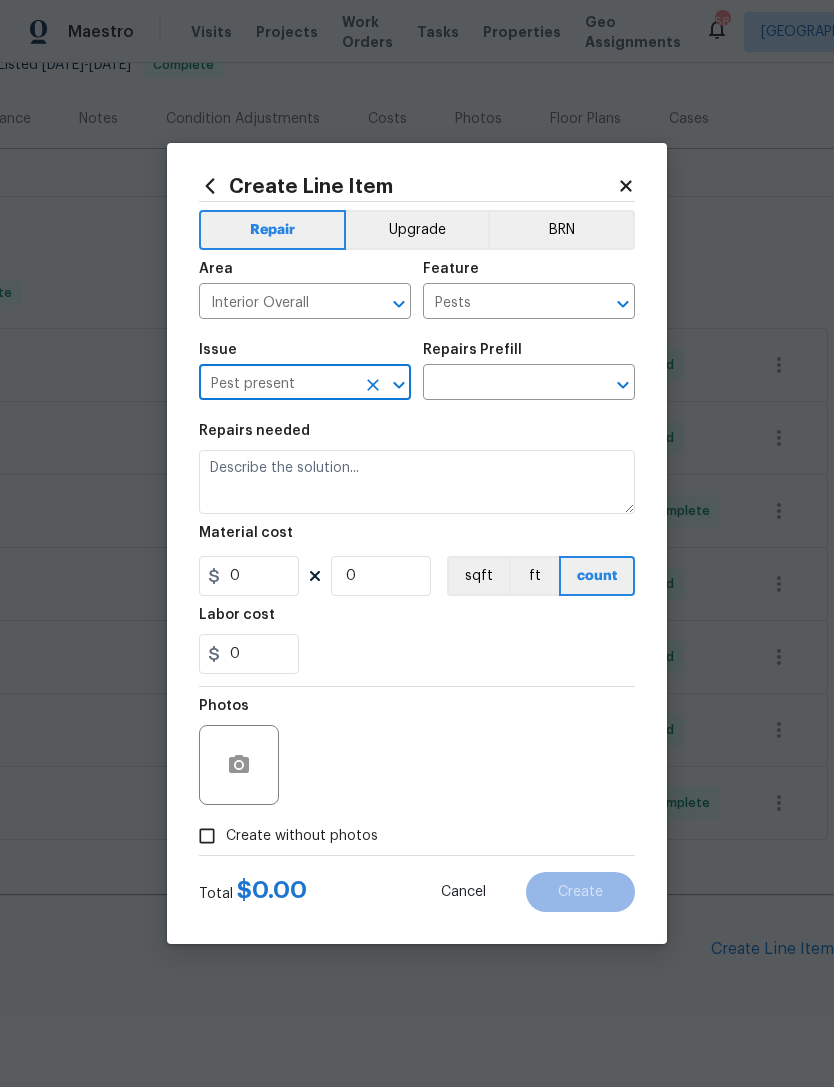 click at bounding box center (501, 384) 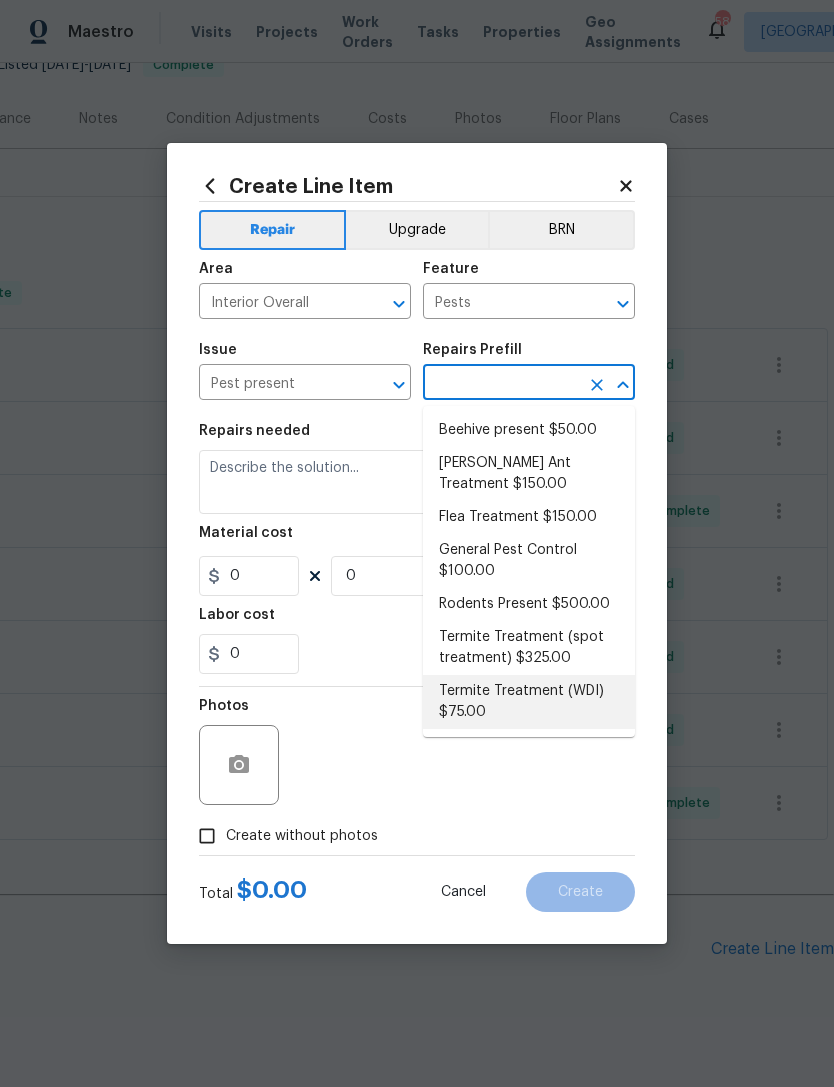 click on "Termite Treatment (WDI) $75.00" at bounding box center (529, 702) 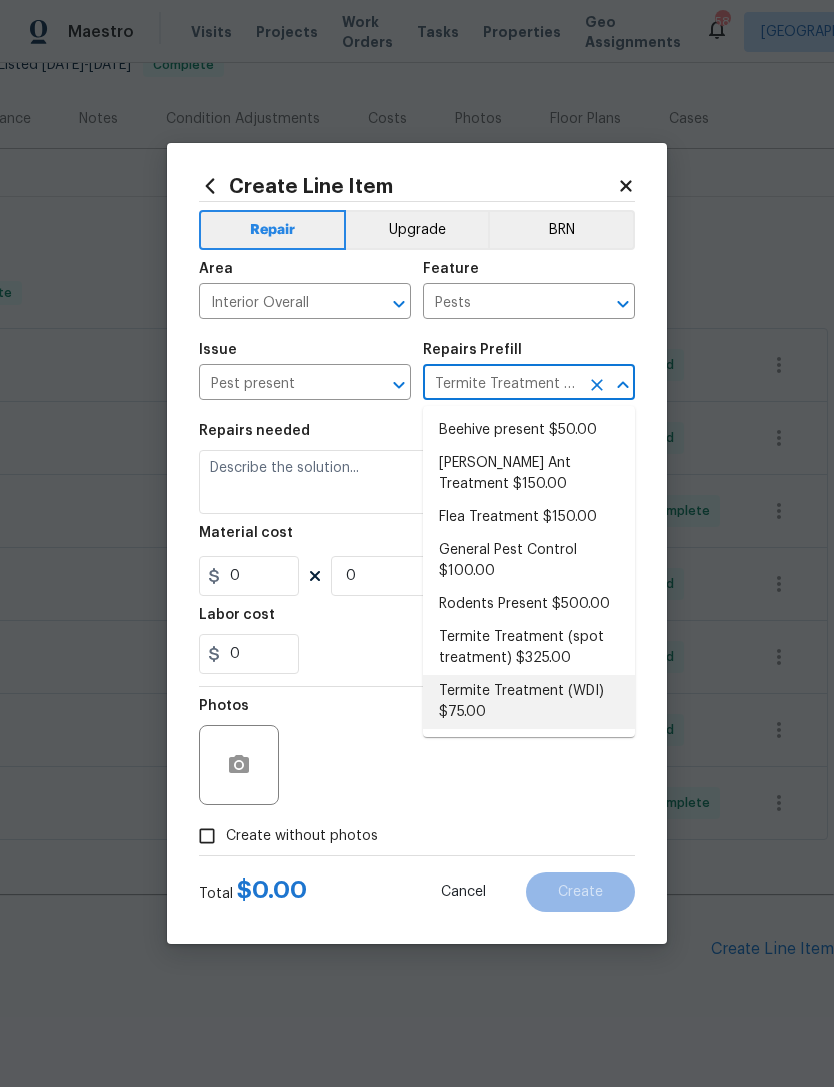type 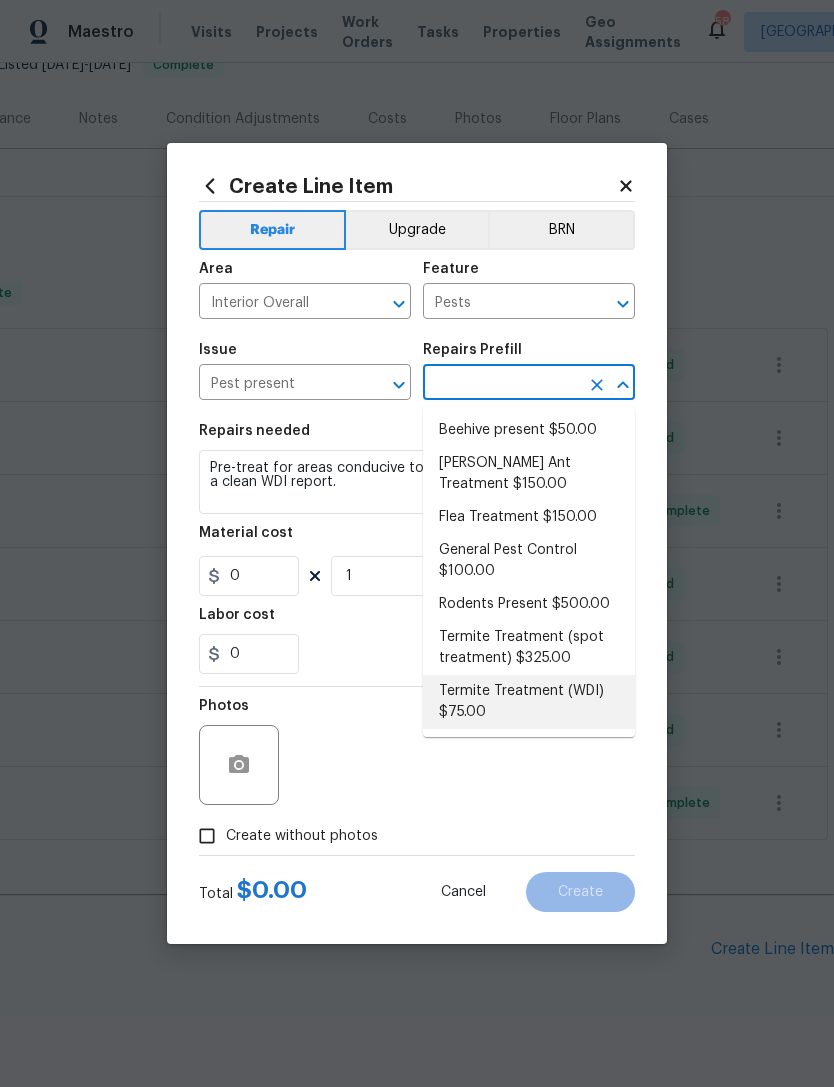 type on "Termite Treatment (WDI) $75.00" 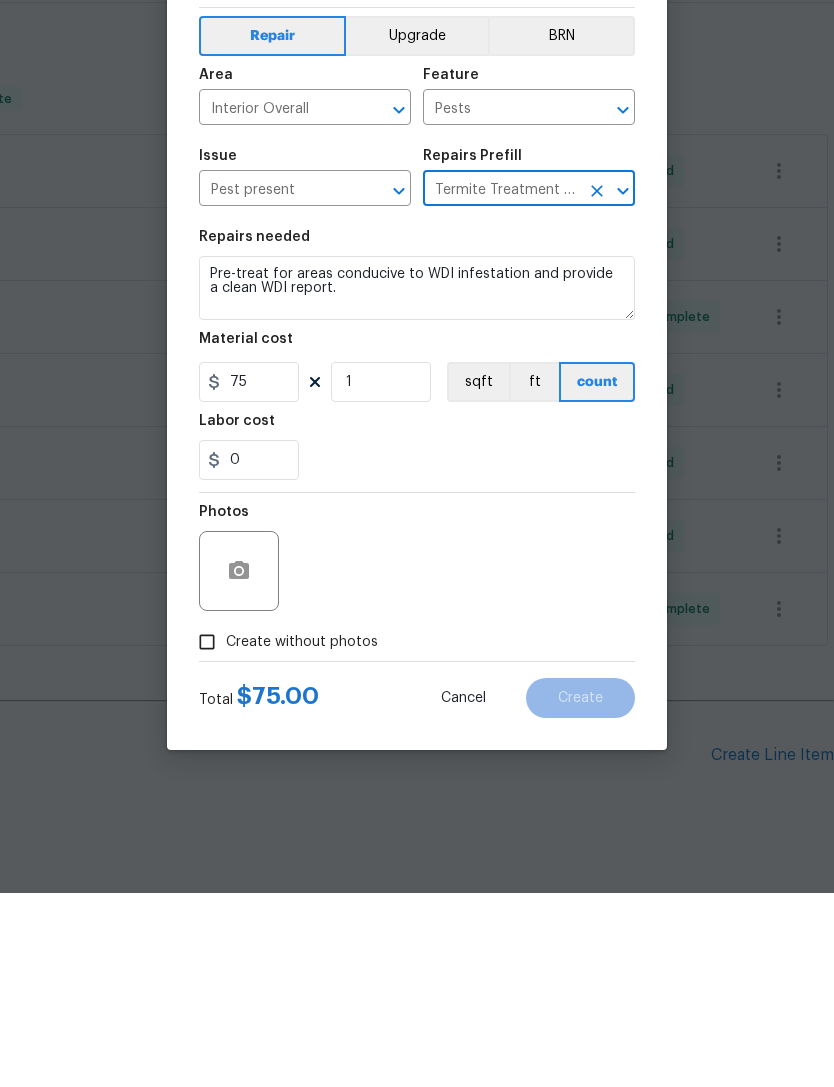 click on "Create without photos" at bounding box center (302, 836) 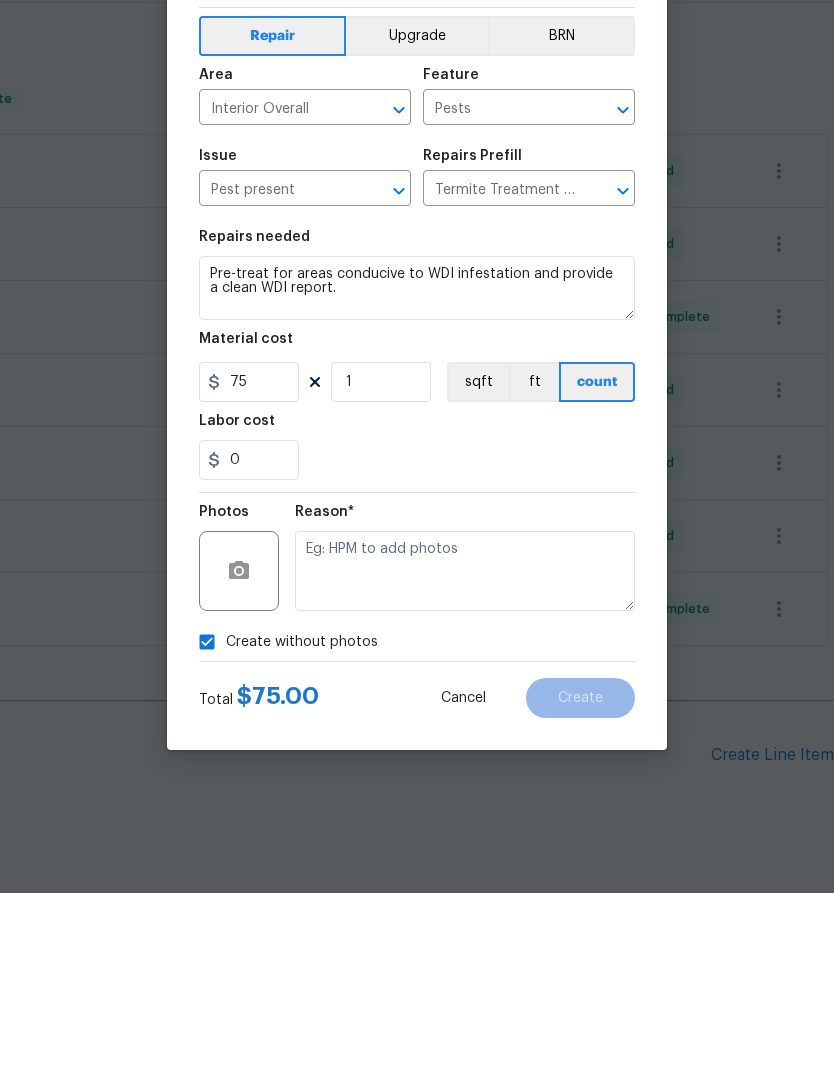 scroll, scrollTop: 64, scrollLeft: 0, axis: vertical 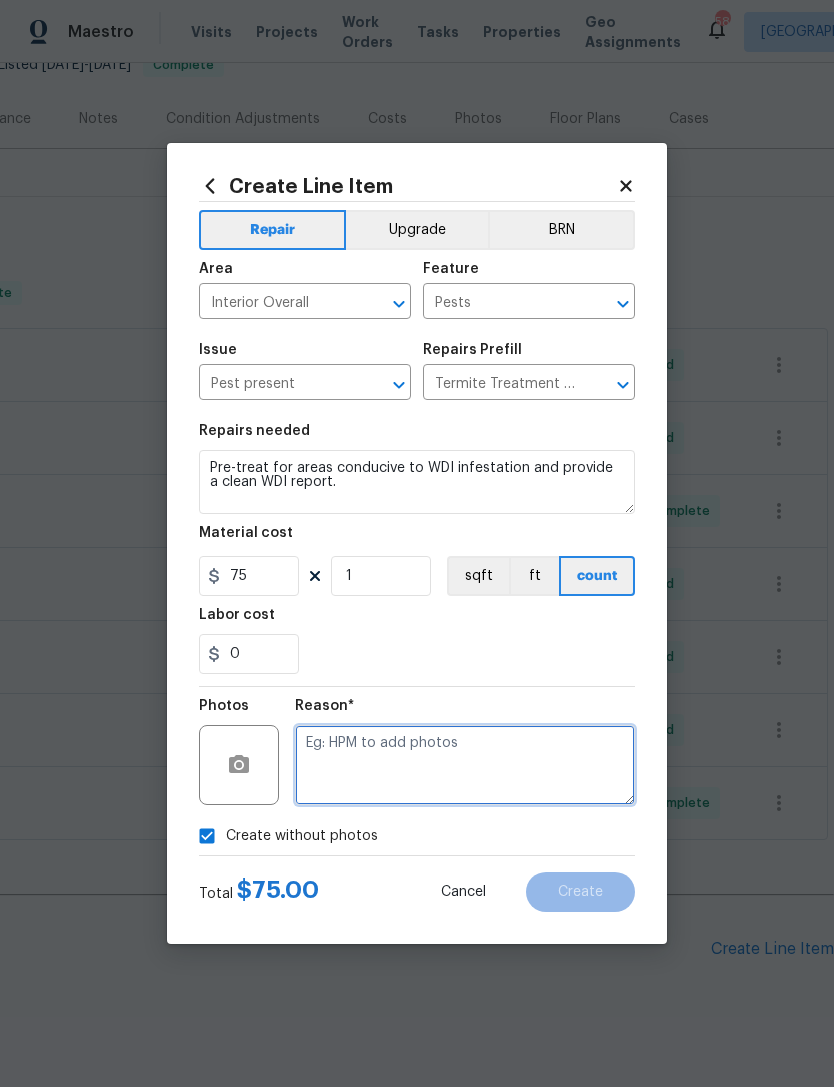 click at bounding box center (465, 765) 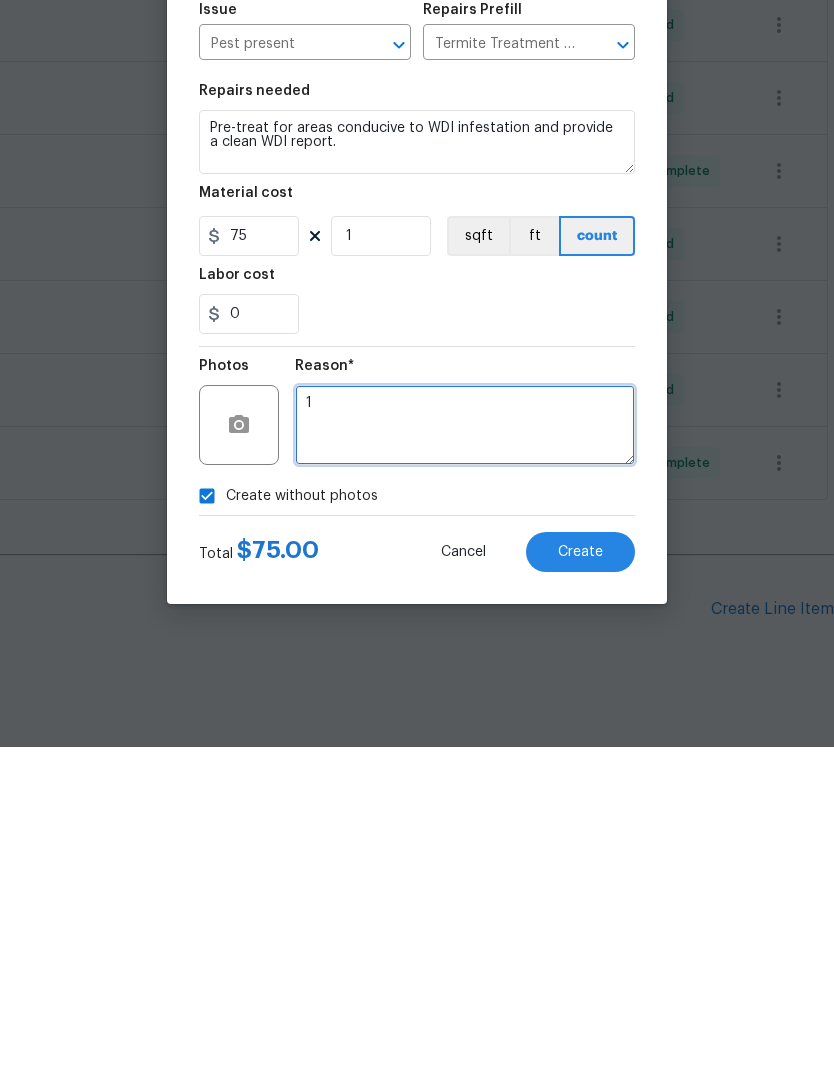 type on "1" 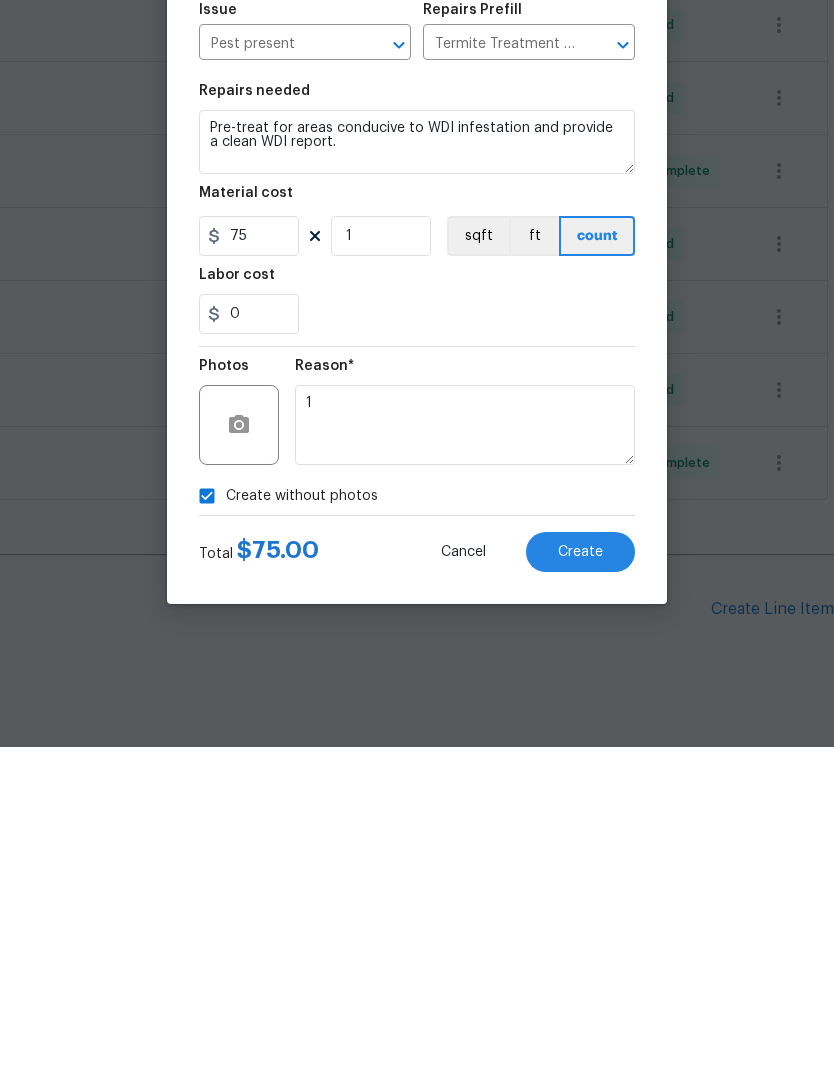 click on "Create" at bounding box center [580, 892] 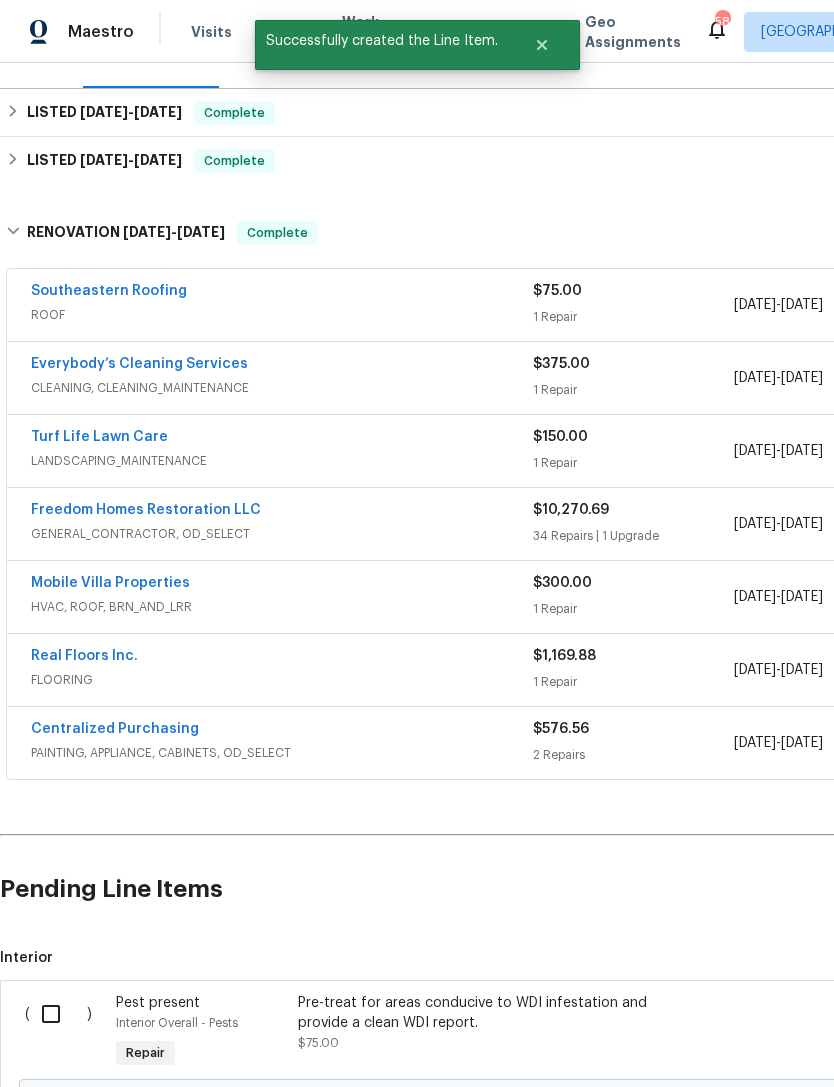 scroll, scrollTop: 275, scrollLeft: 0, axis: vertical 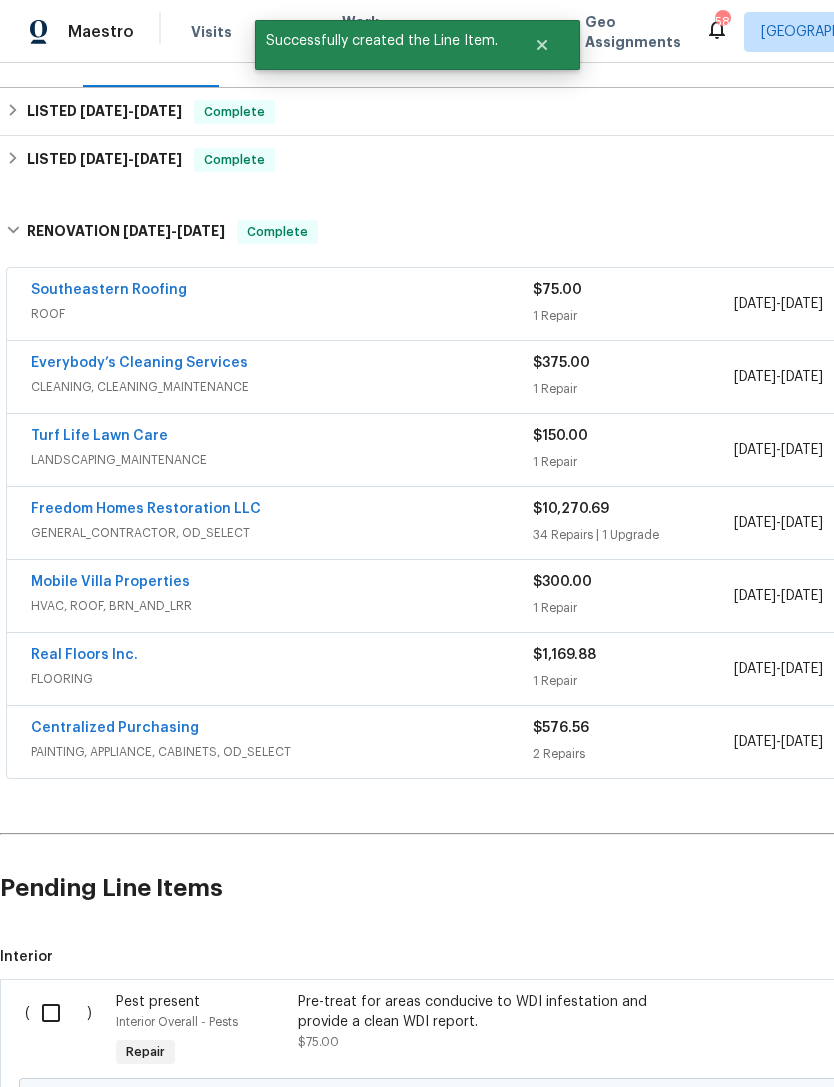 click at bounding box center (58, 1013) 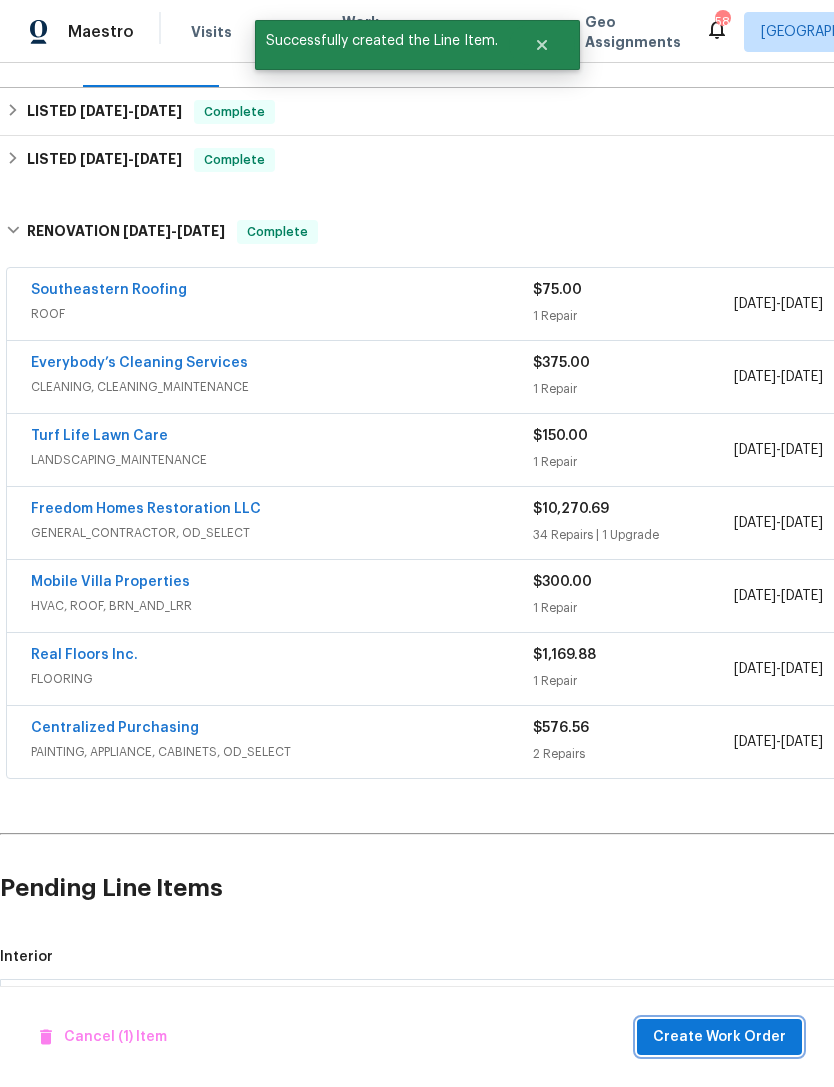 click on "Create Work Order" at bounding box center [719, 1037] 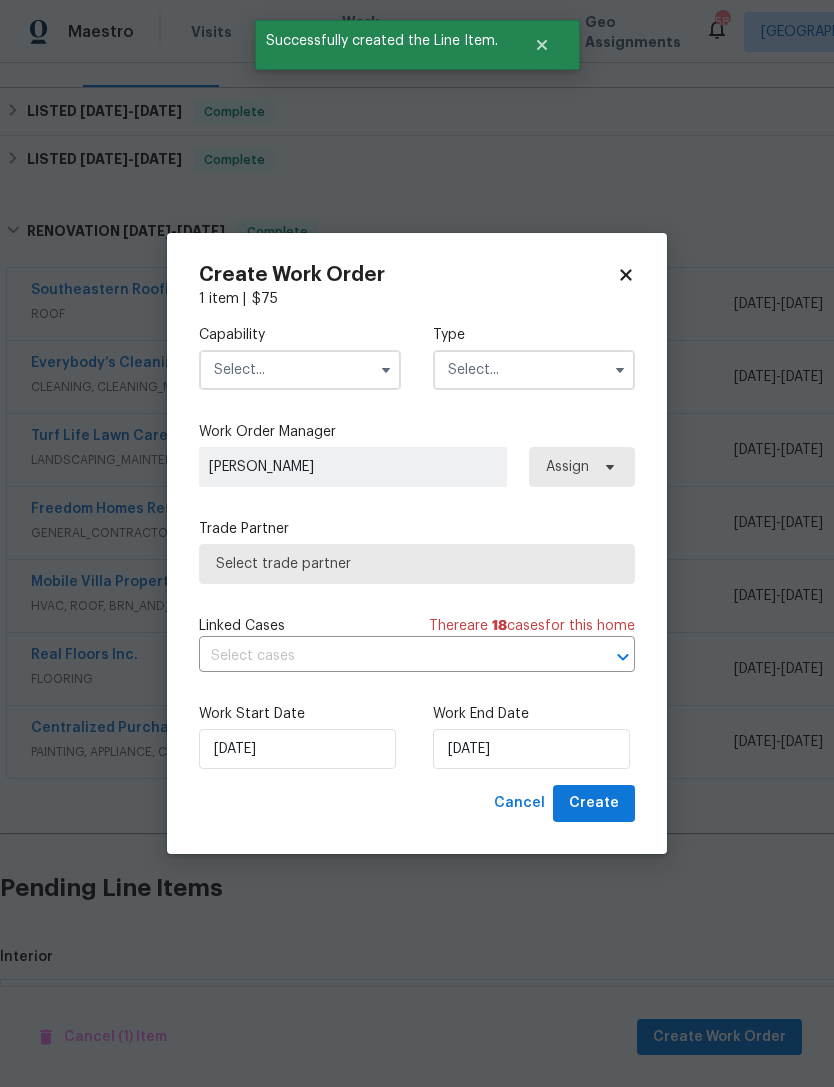 click 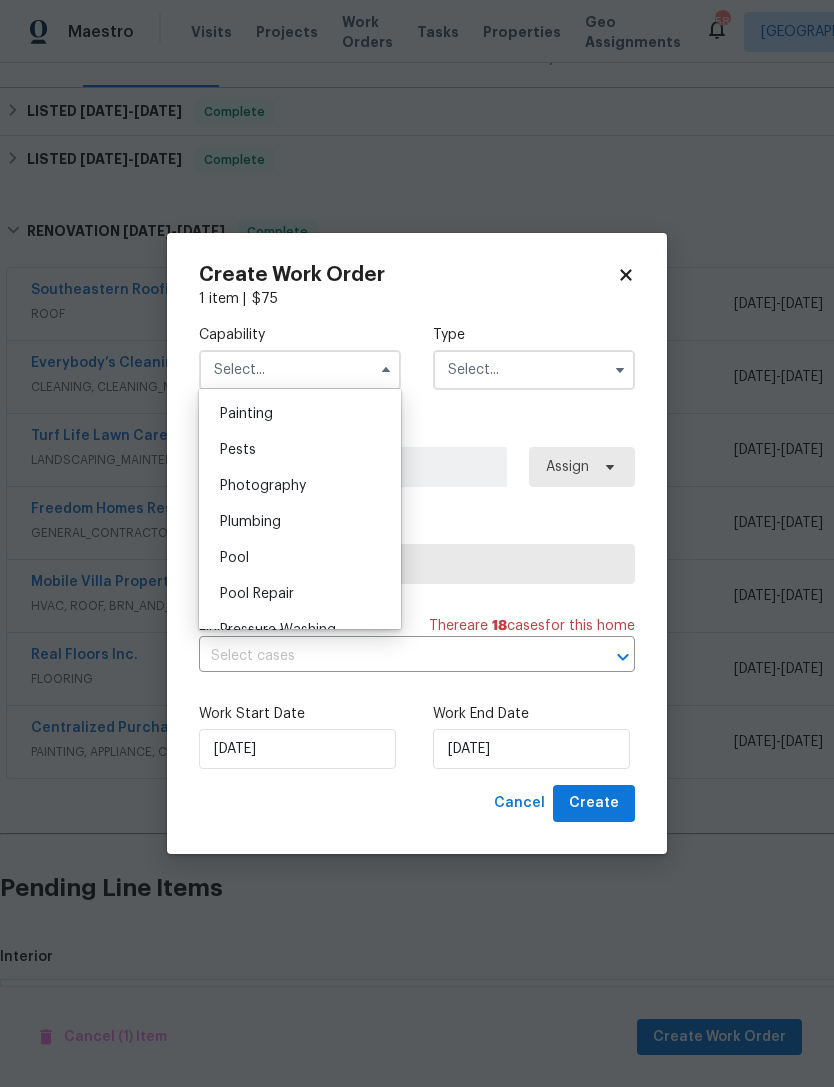 scroll, scrollTop: 1677, scrollLeft: 0, axis: vertical 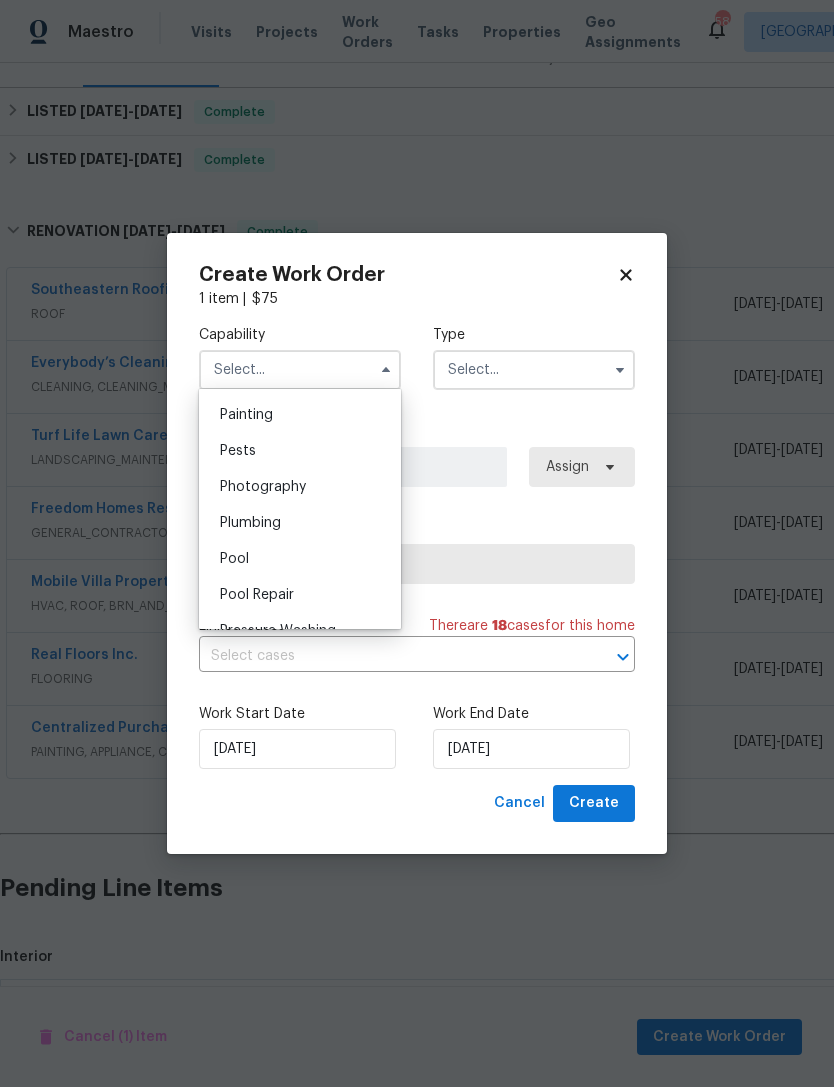 click on "Pests" at bounding box center [300, 451] 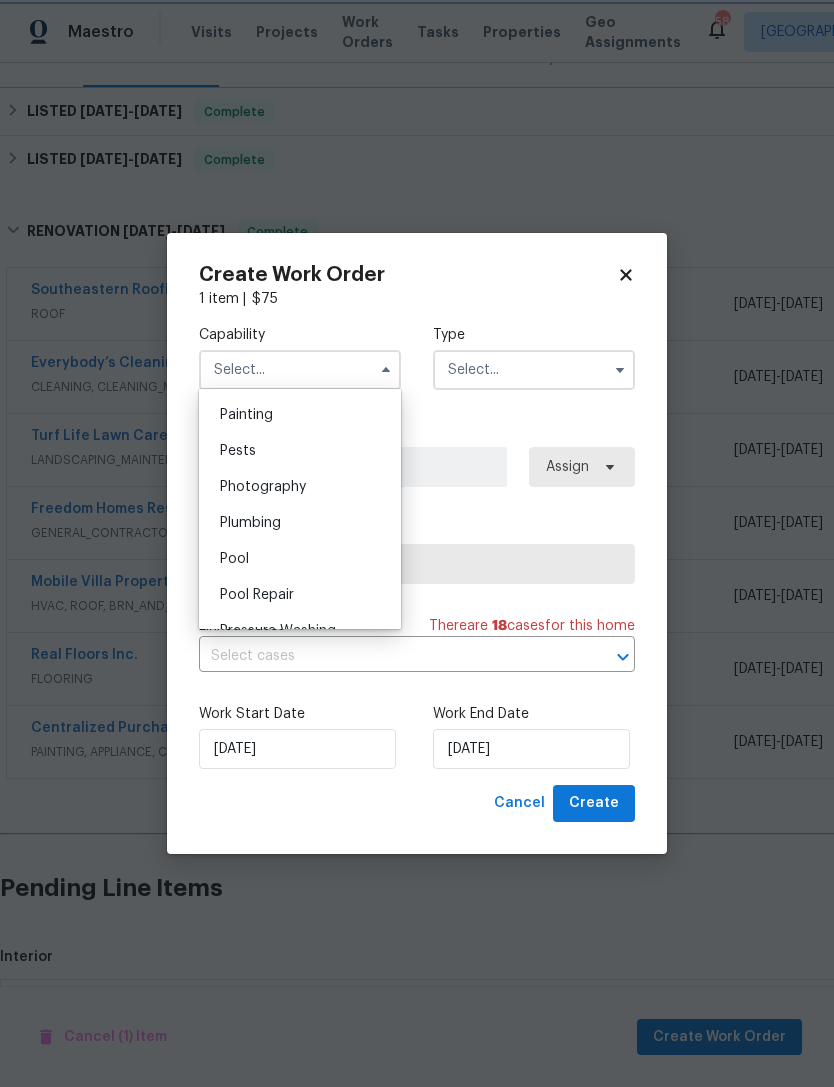 type on "Pests" 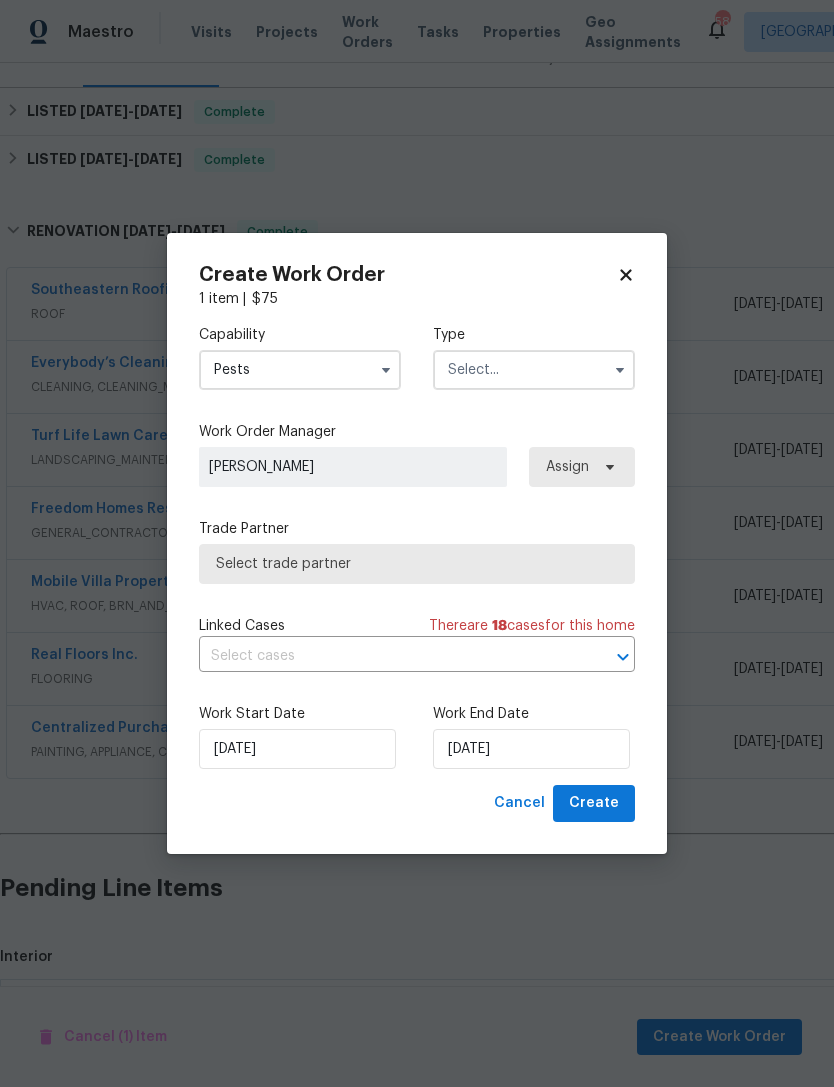 click at bounding box center [534, 370] 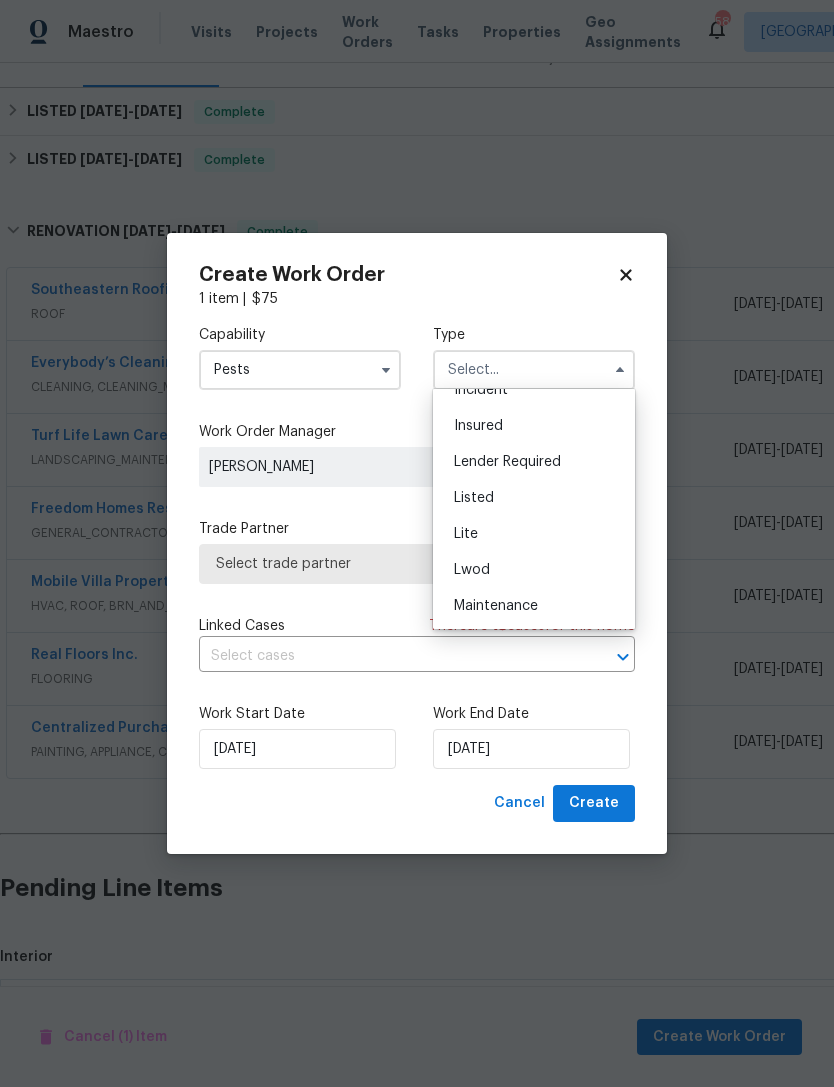 scroll, scrollTop: 132, scrollLeft: 0, axis: vertical 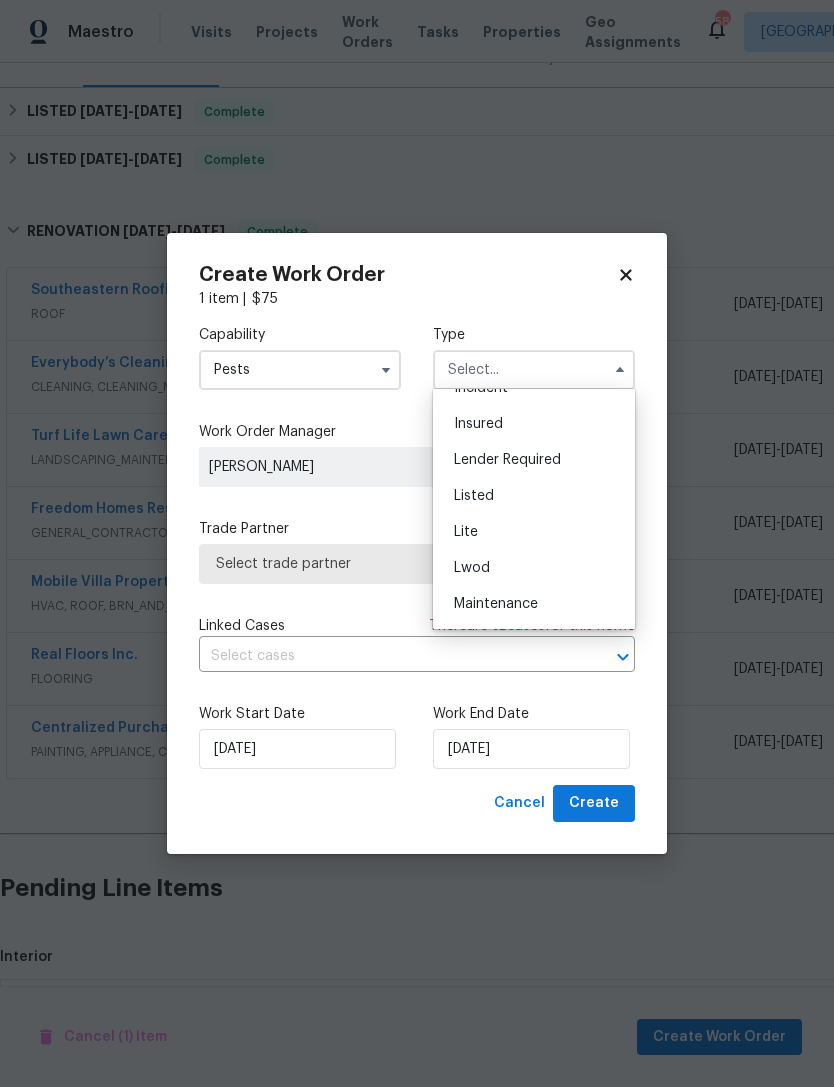 click on "Listed" at bounding box center (534, 496) 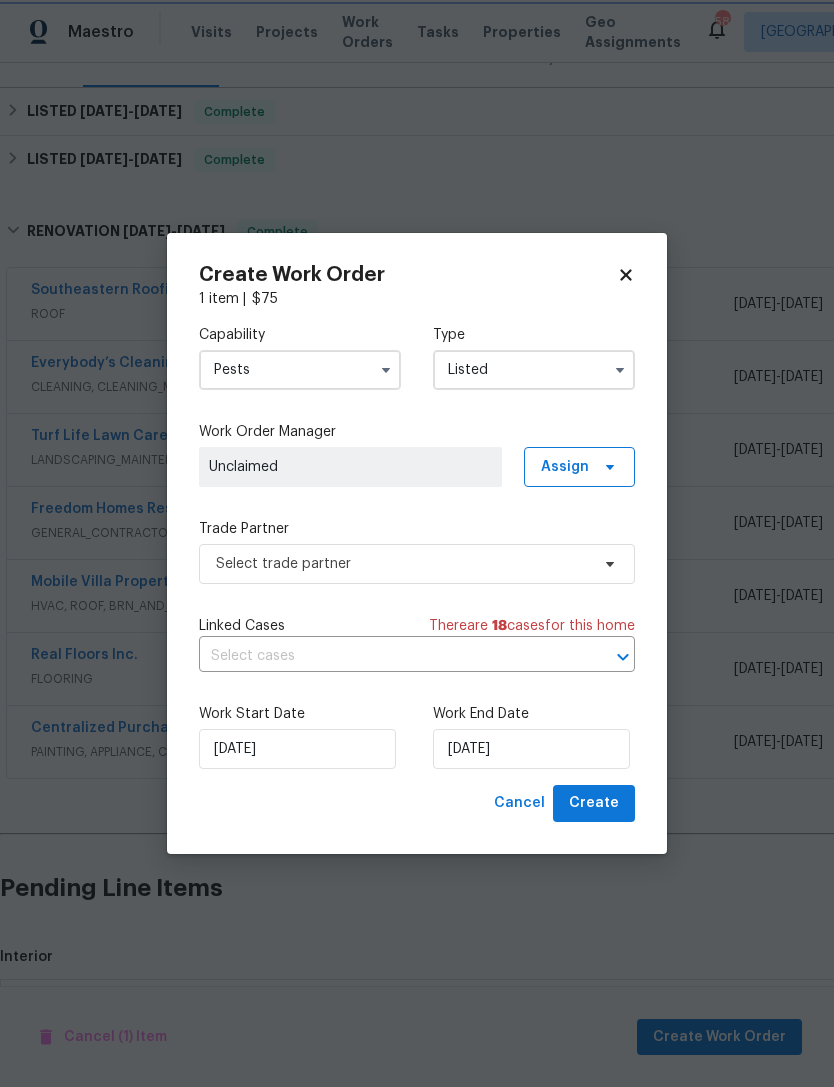 scroll, scrollTop: 0, scrollLeft: 0, axis: both 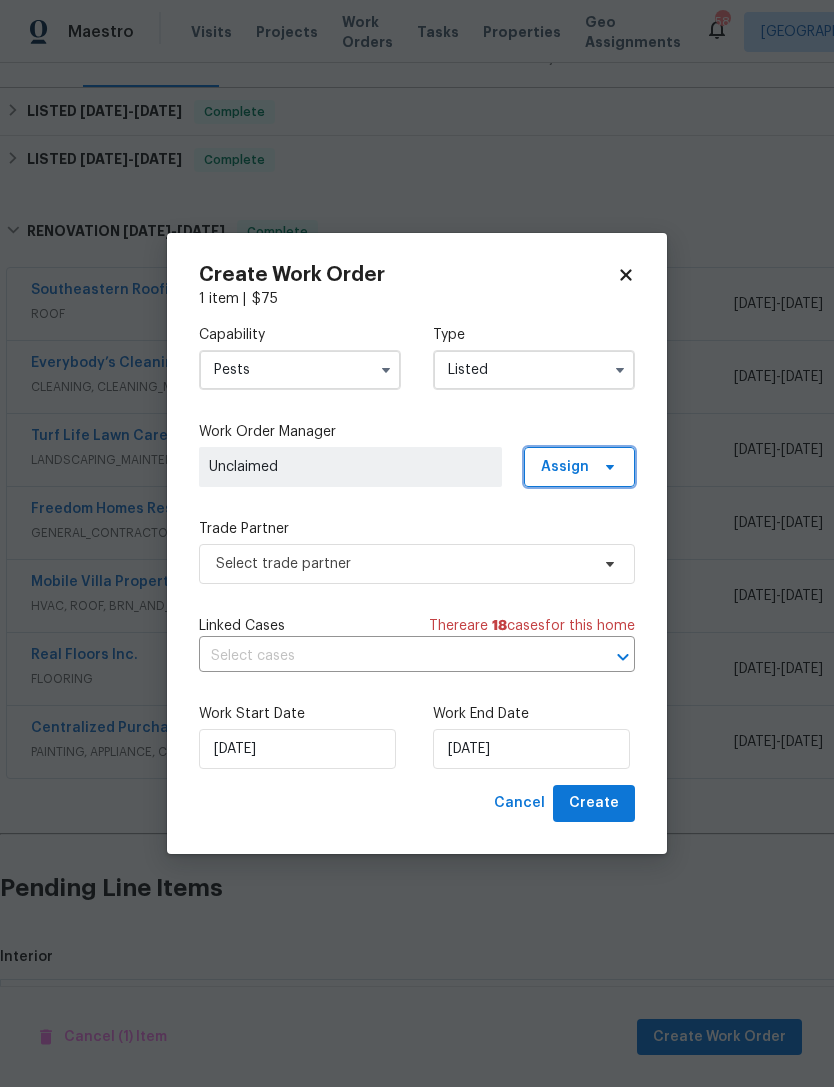 click 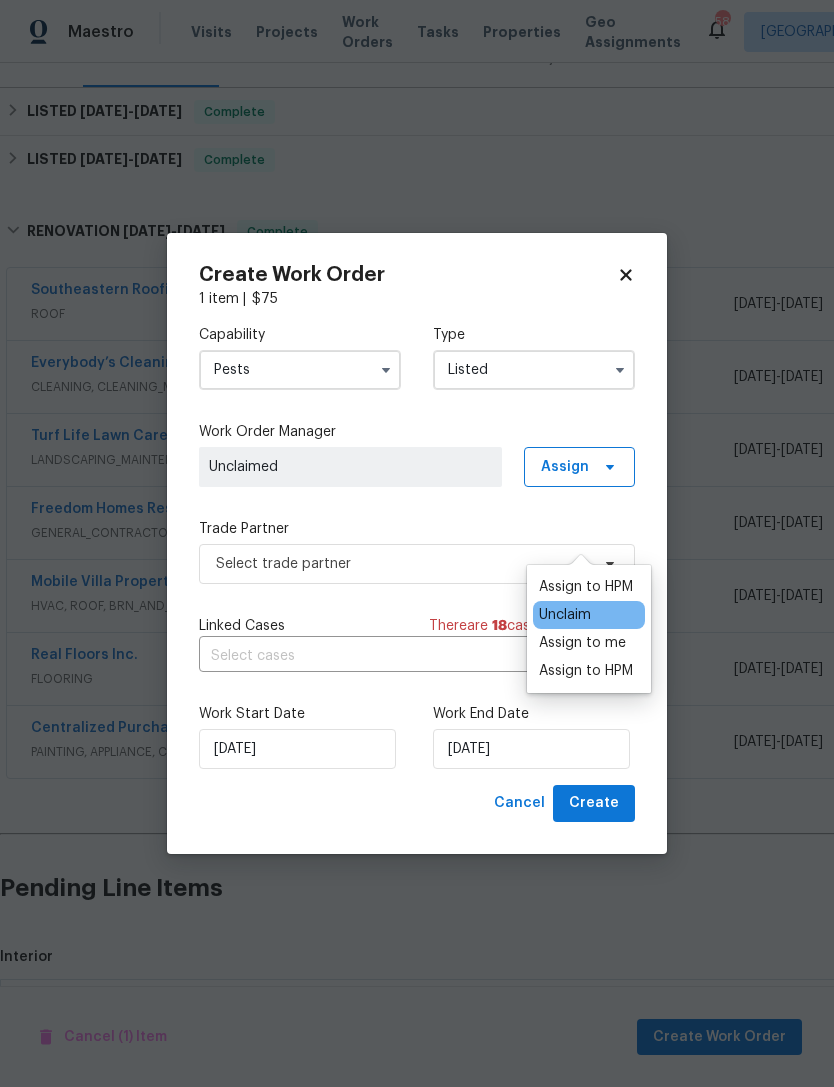 click on "Assign to HPM" at bounding box center [586, 587] 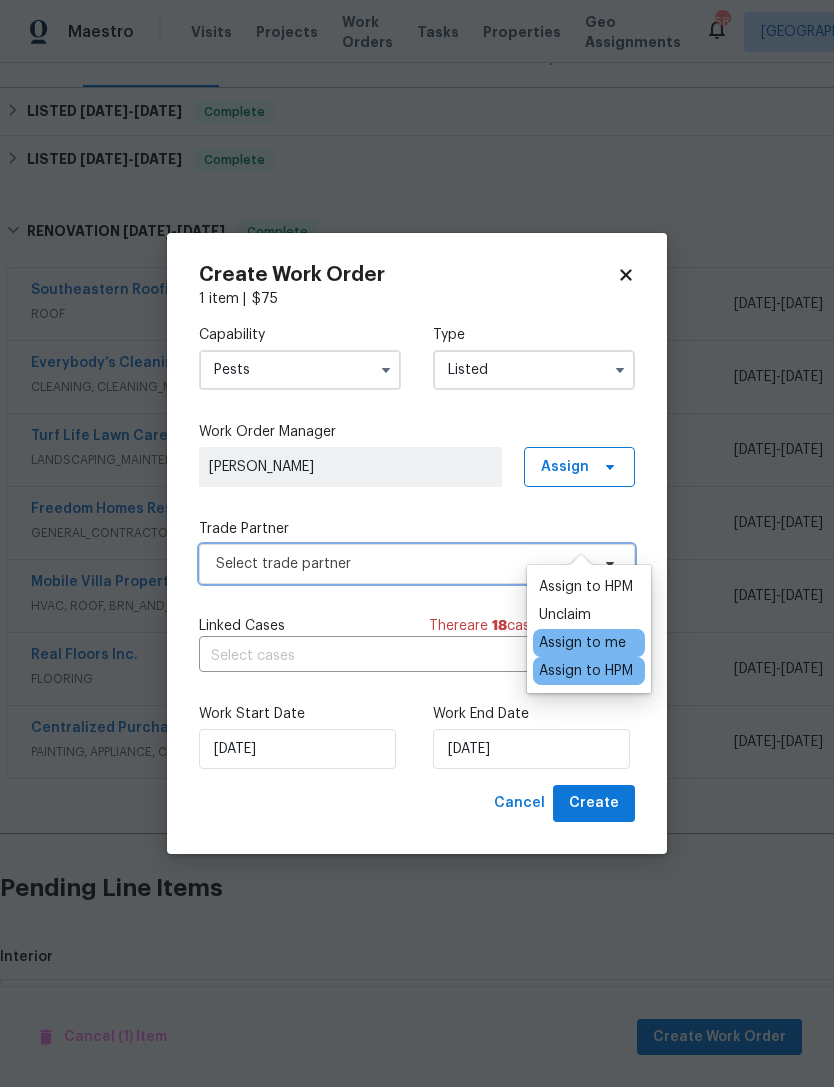 click on "Select trade partner" at bounding box center (402, 564) 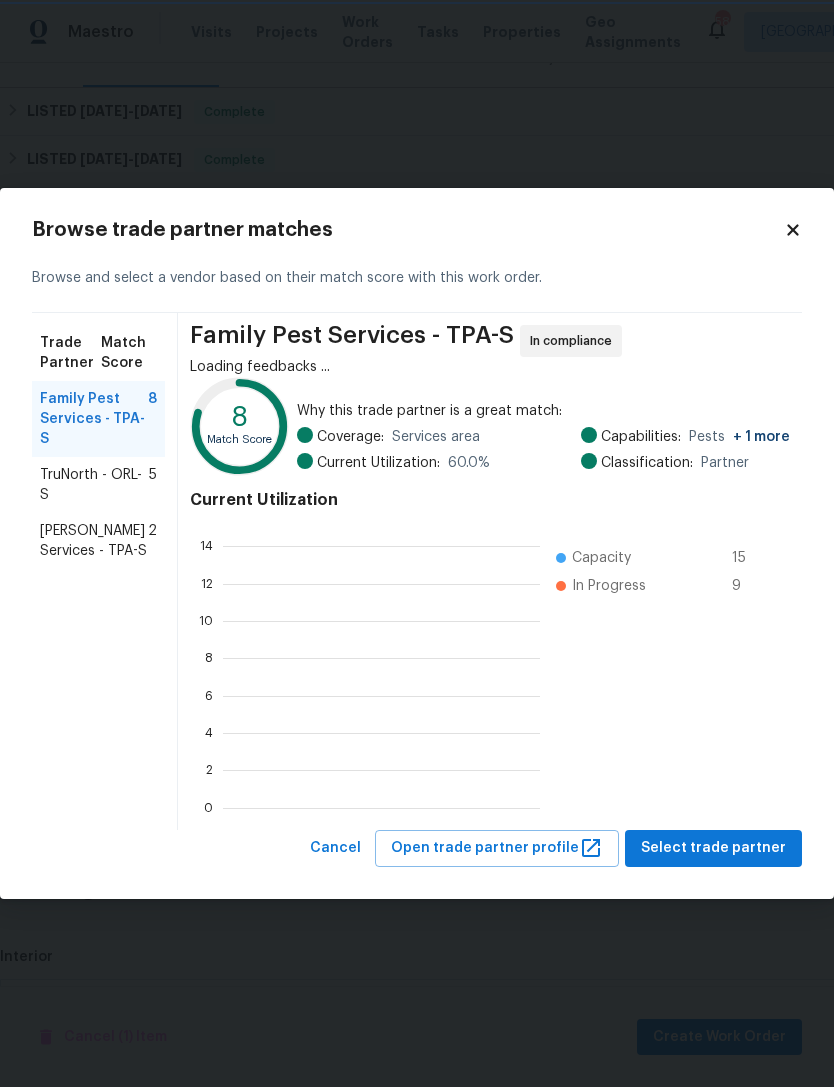 scroll, scrollTop: 280, scrollLeft: 317, axis: both 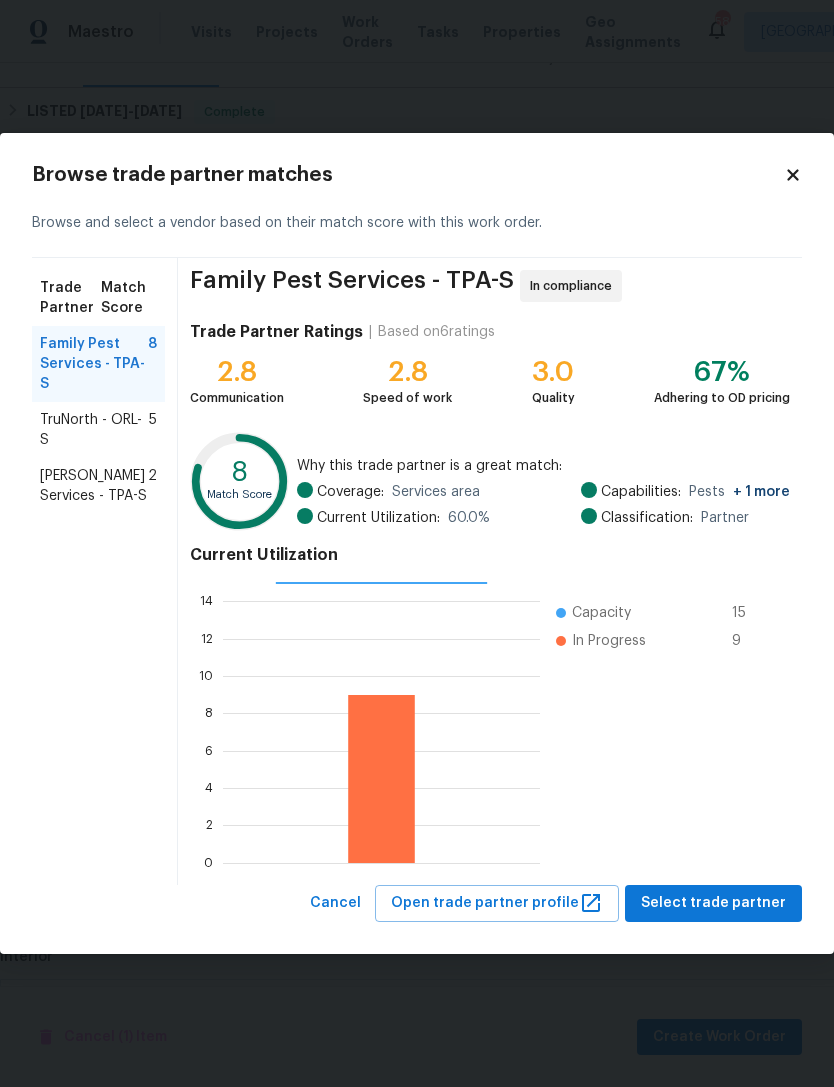 click on "Massey Services - TPA-S" at bounding box center (94, 486) 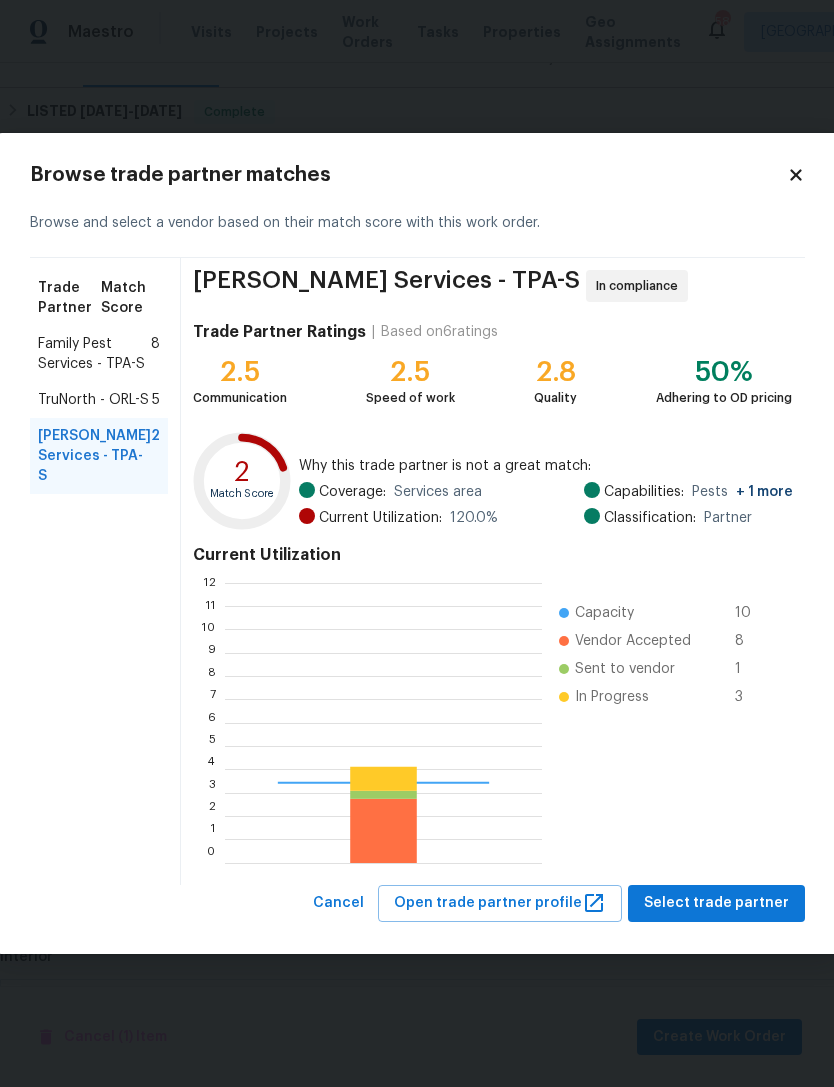 scroll, scrollTop: 2, scrollLeft: 2, axis: both 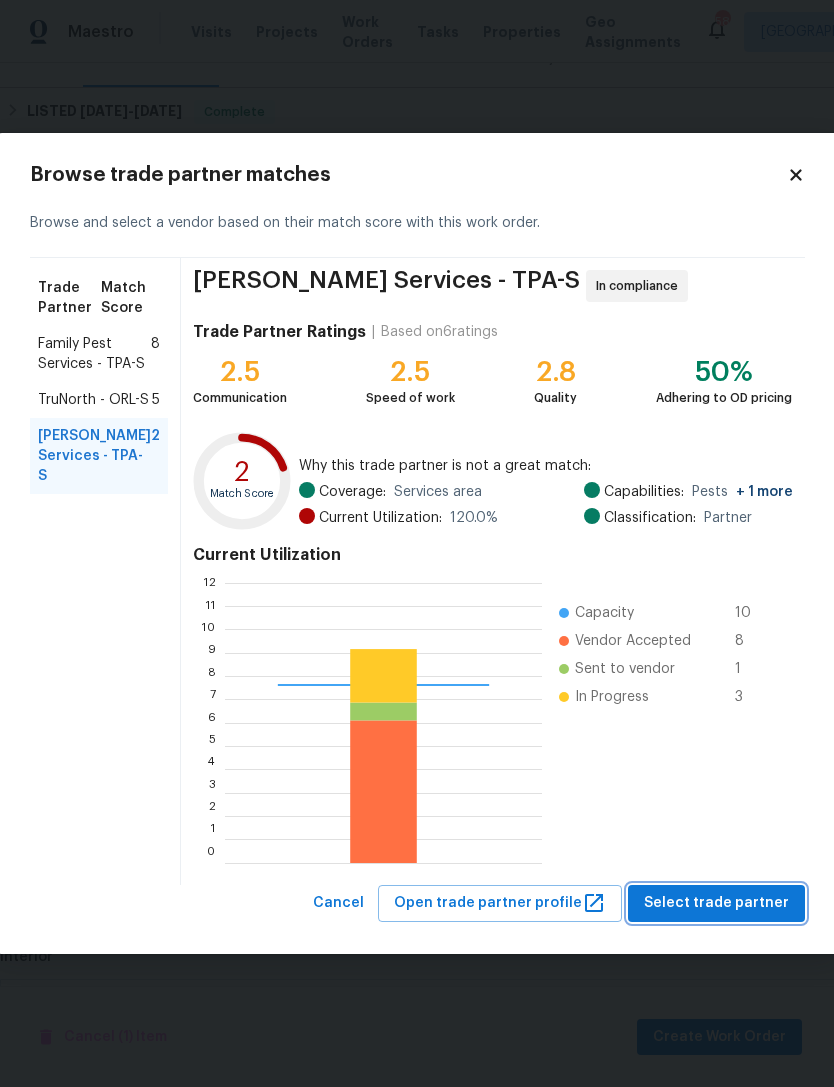 click on "Select trade partner" at bounding box center [716, 903] 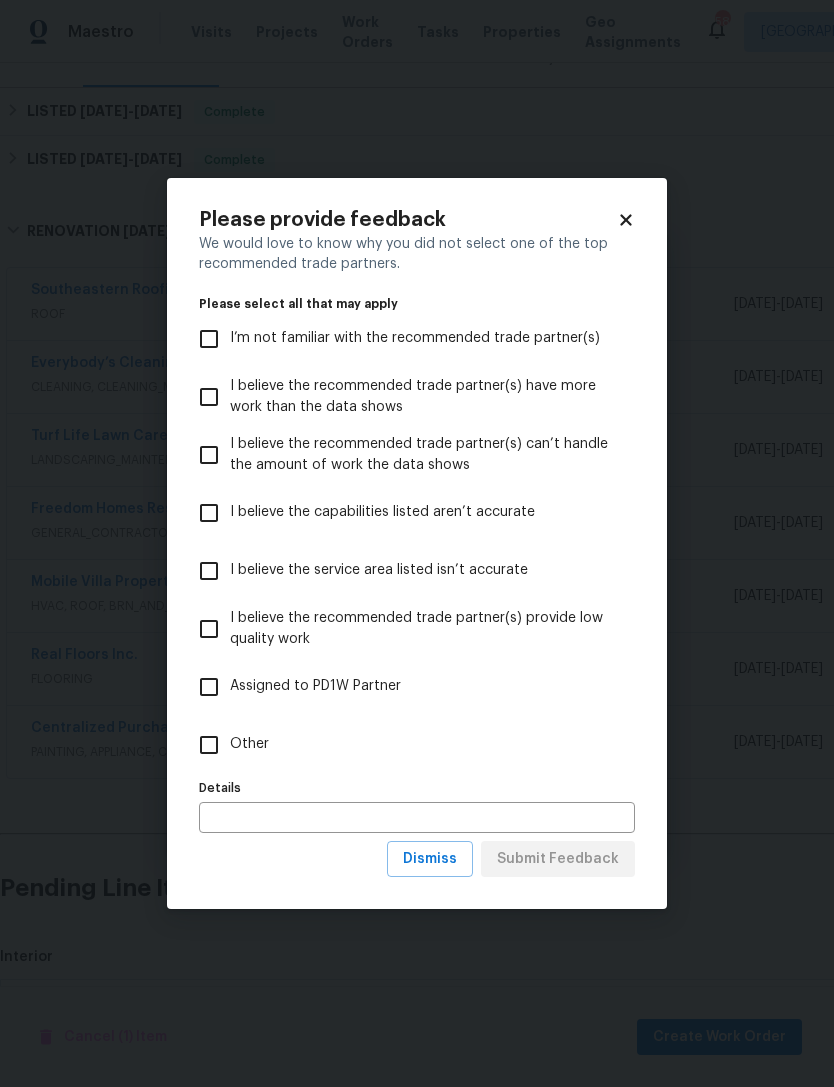 click on "Other" at bounding box center (209, 745) 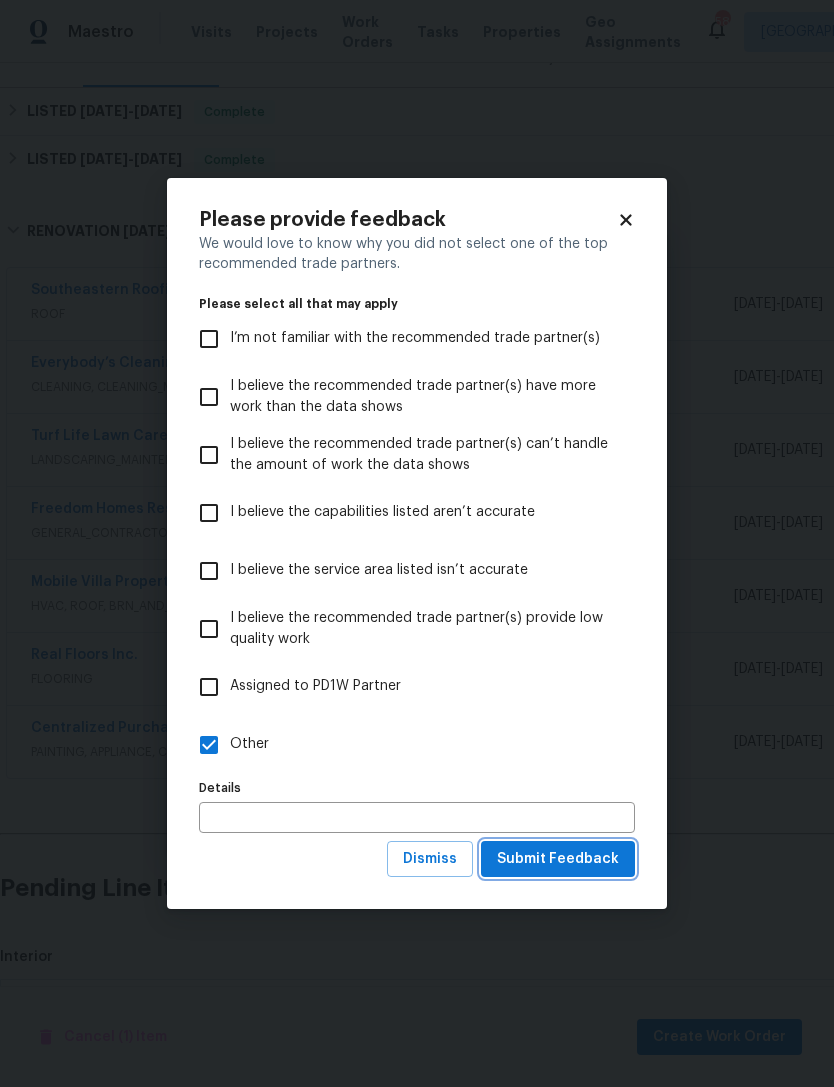click on "Submit Feedback" at bounding box center (558, 859) 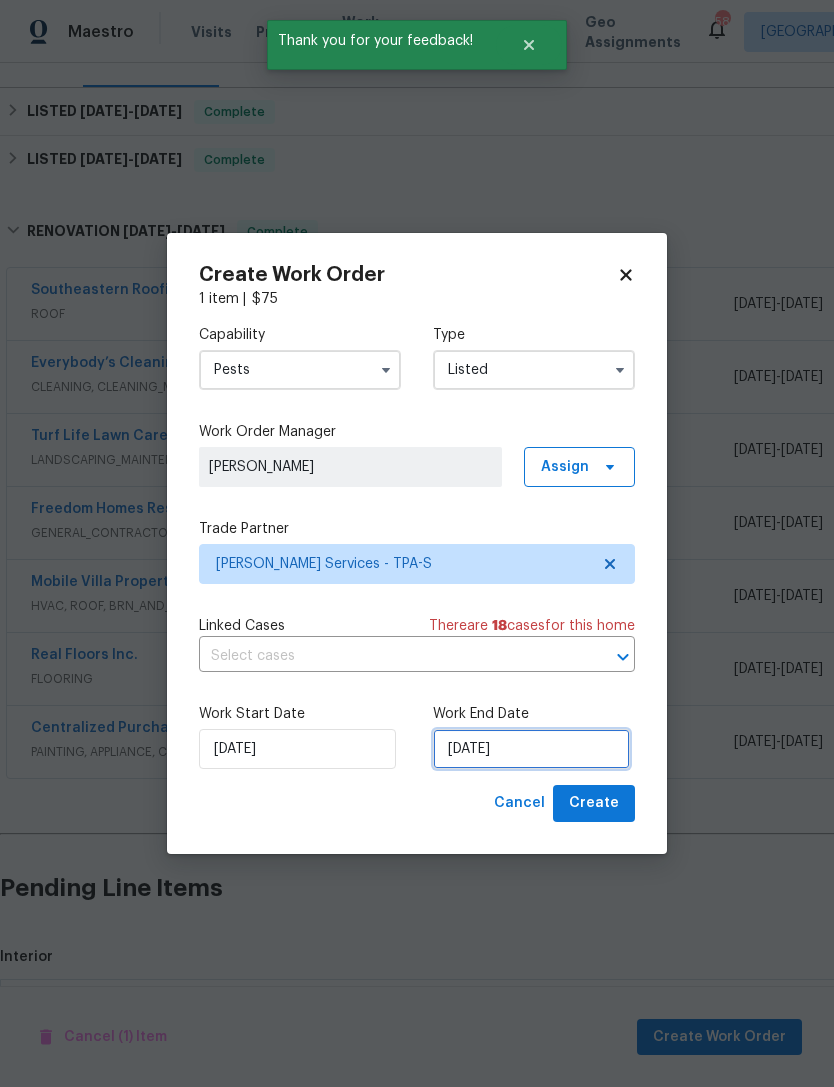 click on "7/17/2025" at bounding box center (531, 749) 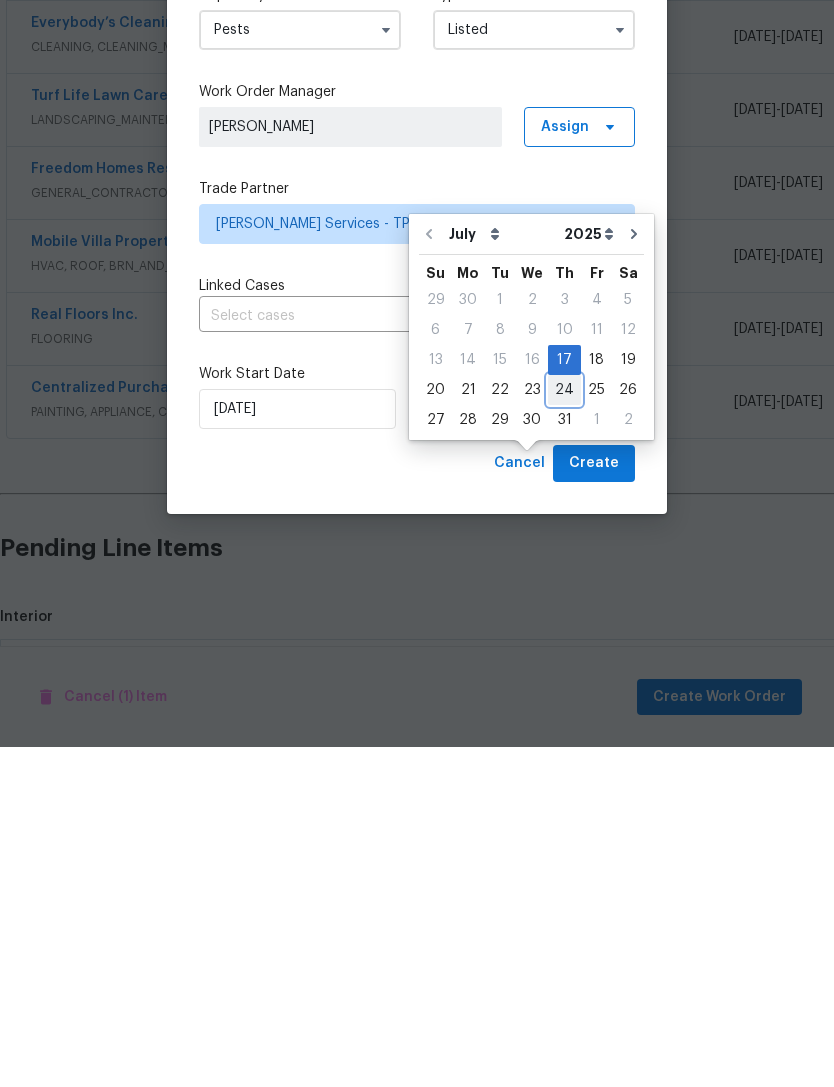 click on "24" at bounding box center [564, 730] 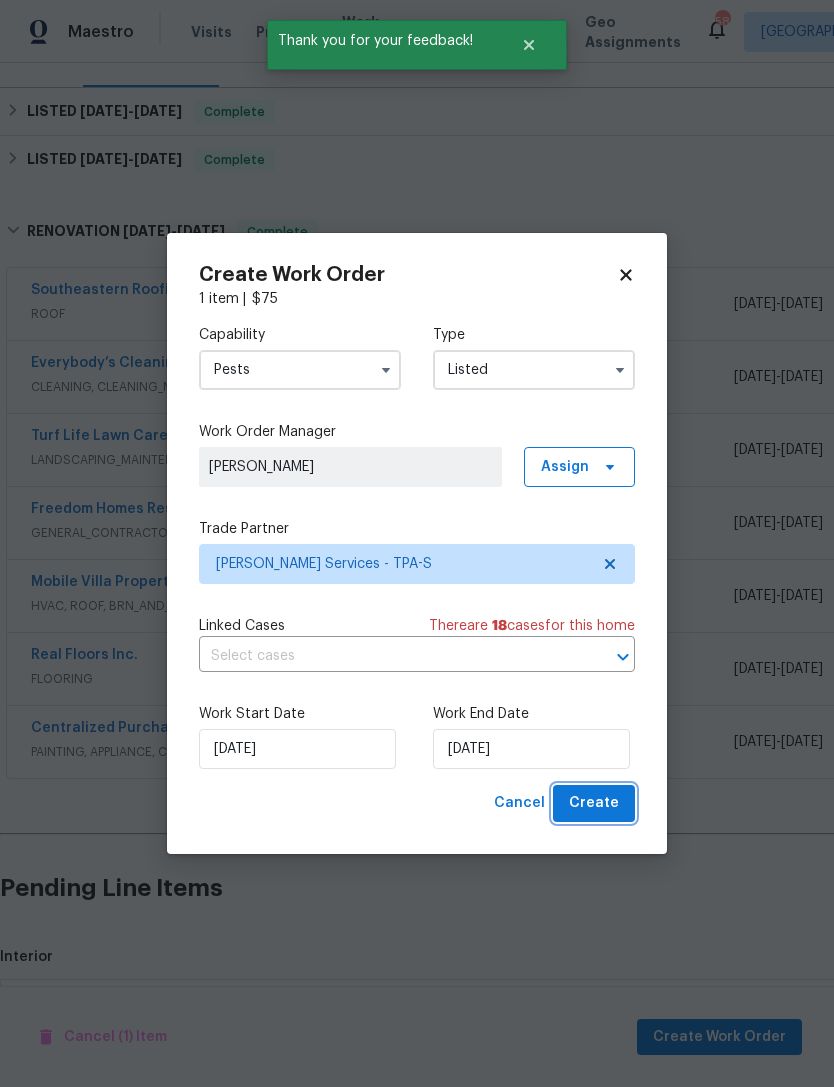 click on "Create" at bounding box center (594, 803) 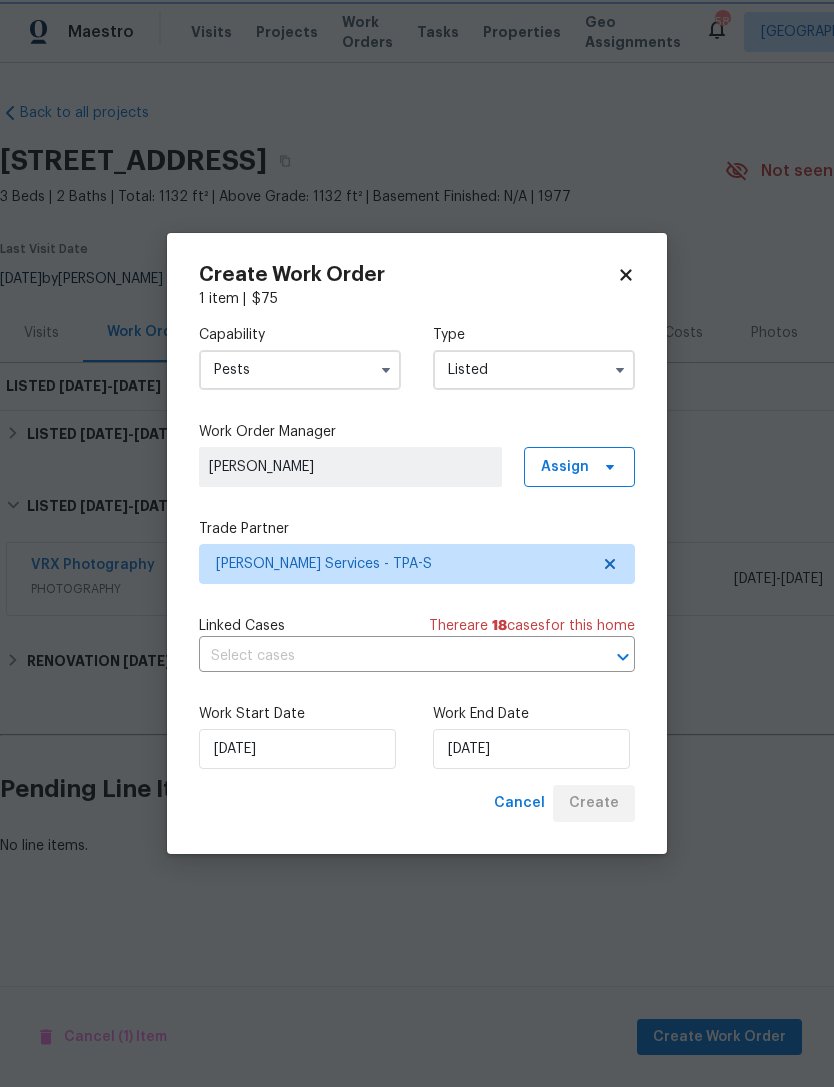 scroll, scrollTop: 0, scrollLeft: 0, axis: both 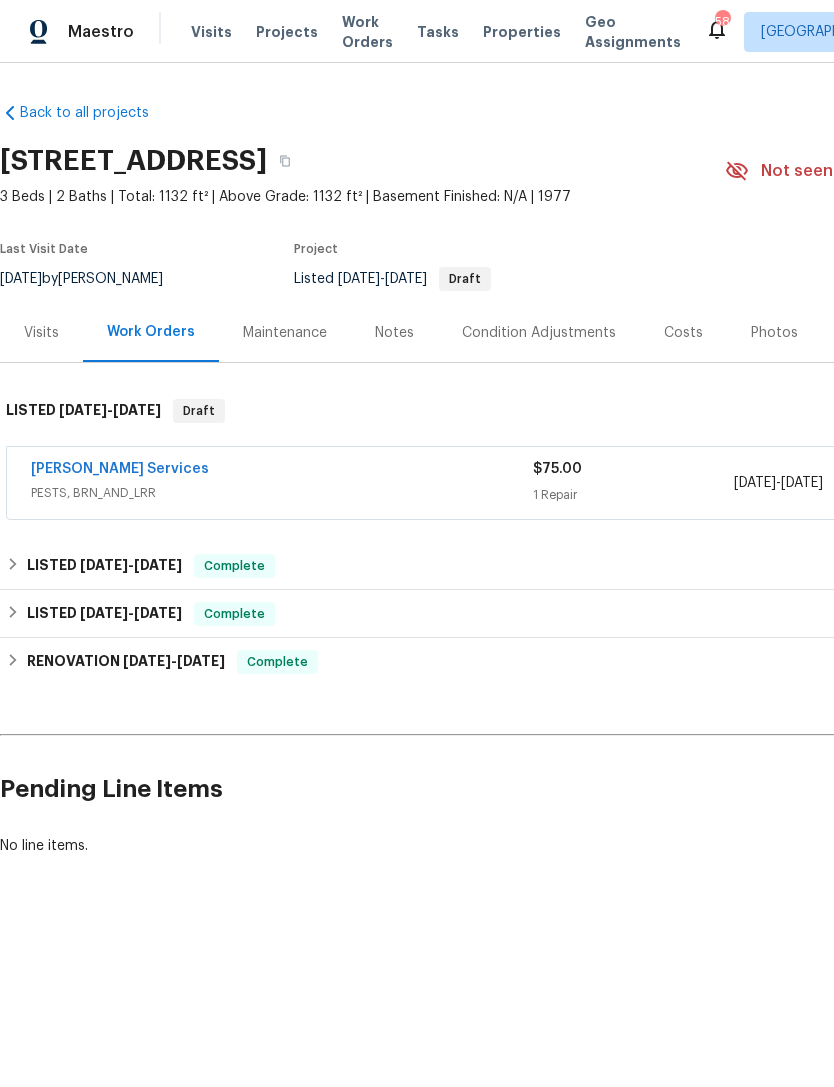 click on "Massey Services" at bounding box center [120, 469] 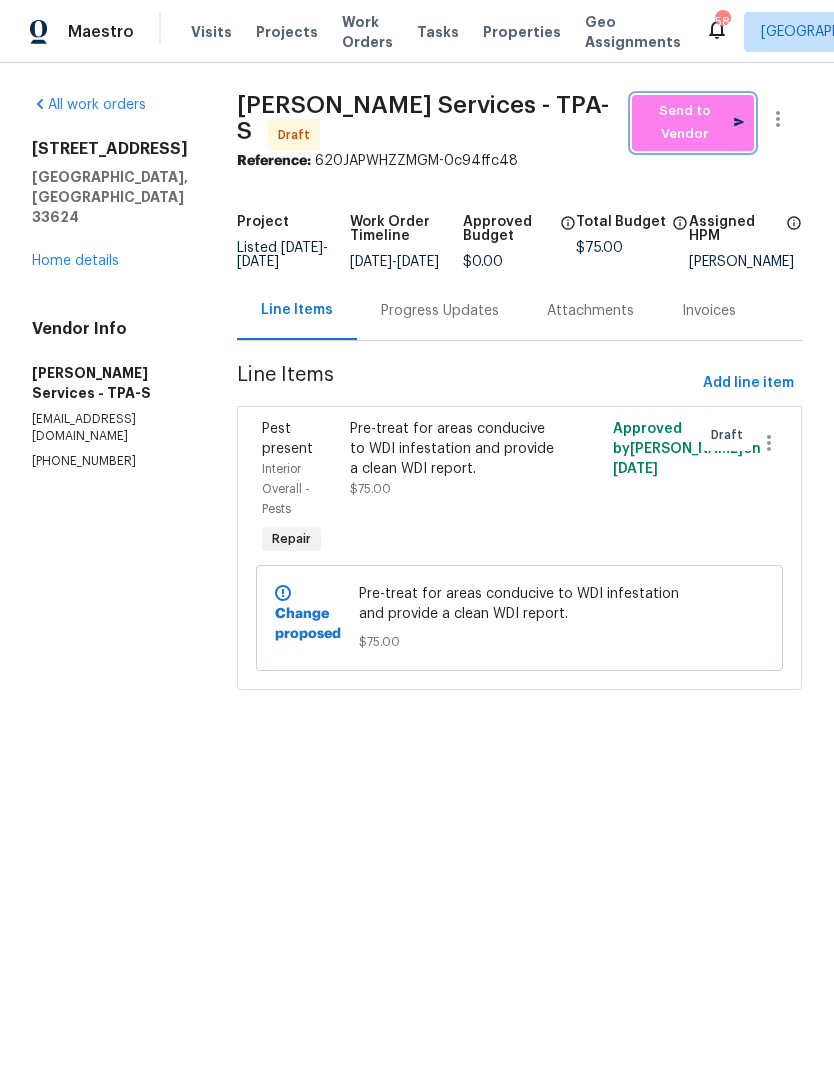 click on "Send to Vendor" at bounding box center [693, 123] 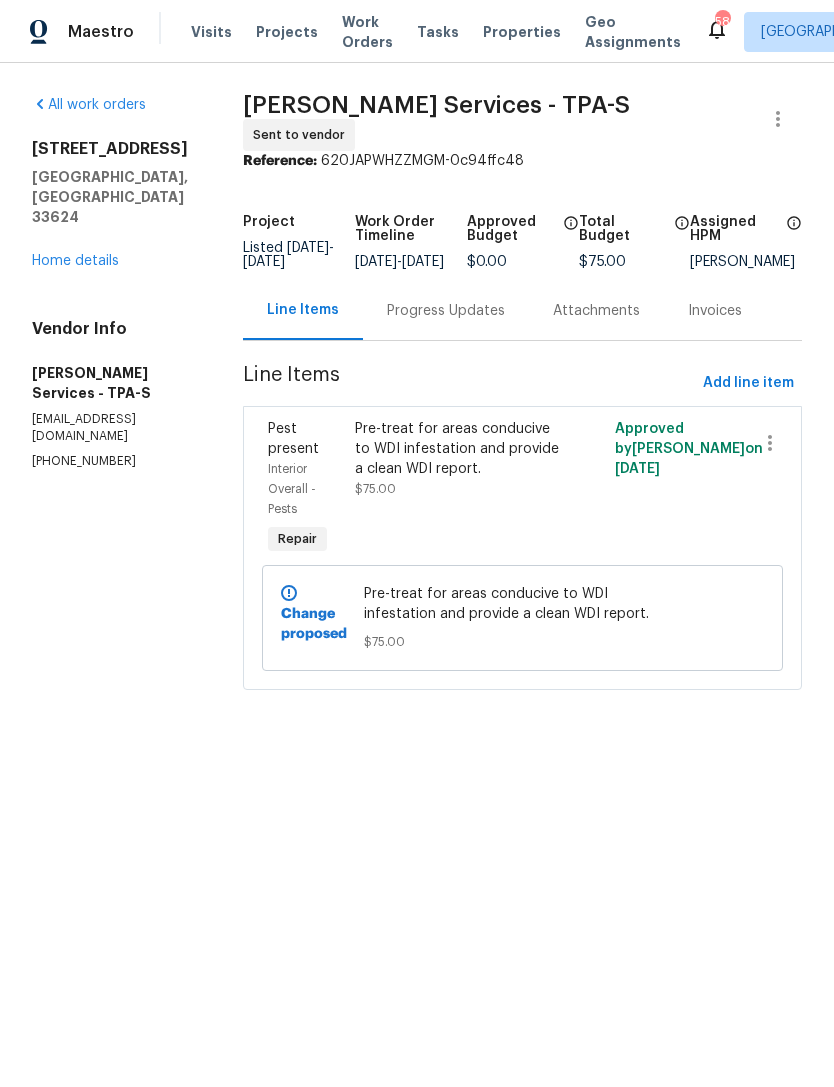 click on "Home details" at bounding box center [75, 261] 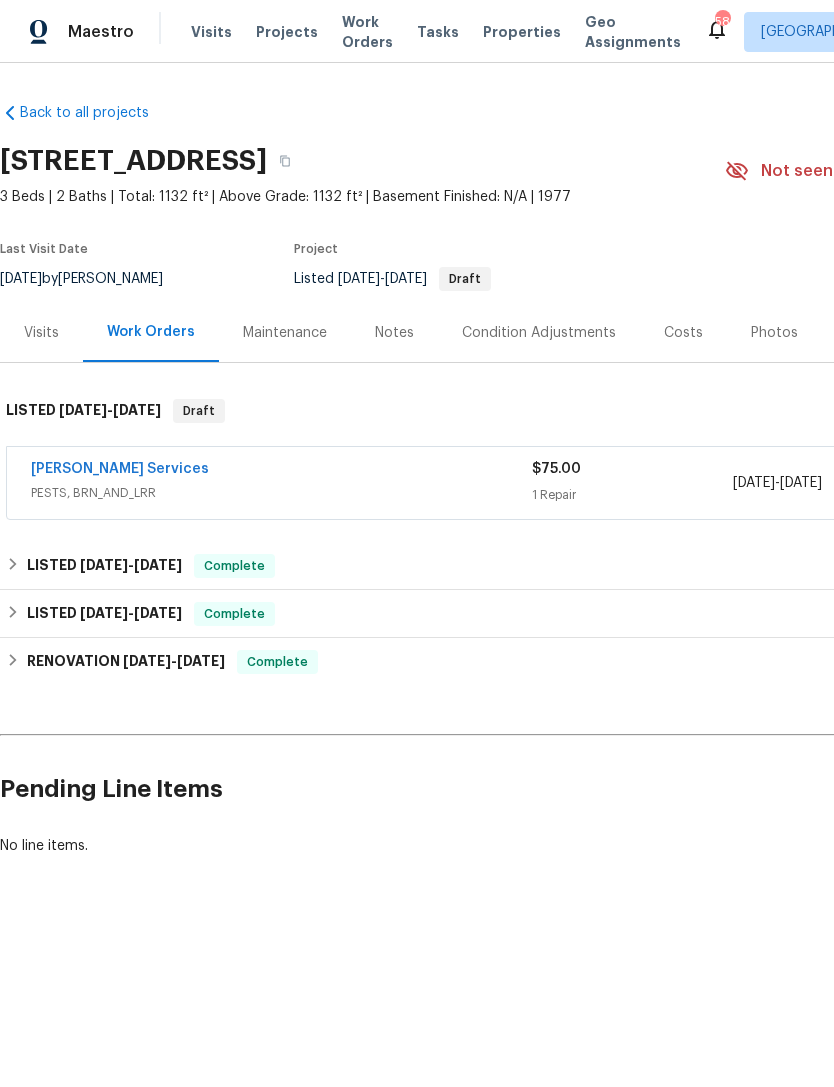 click on "Massey Services" at bounding box center (120, 469) 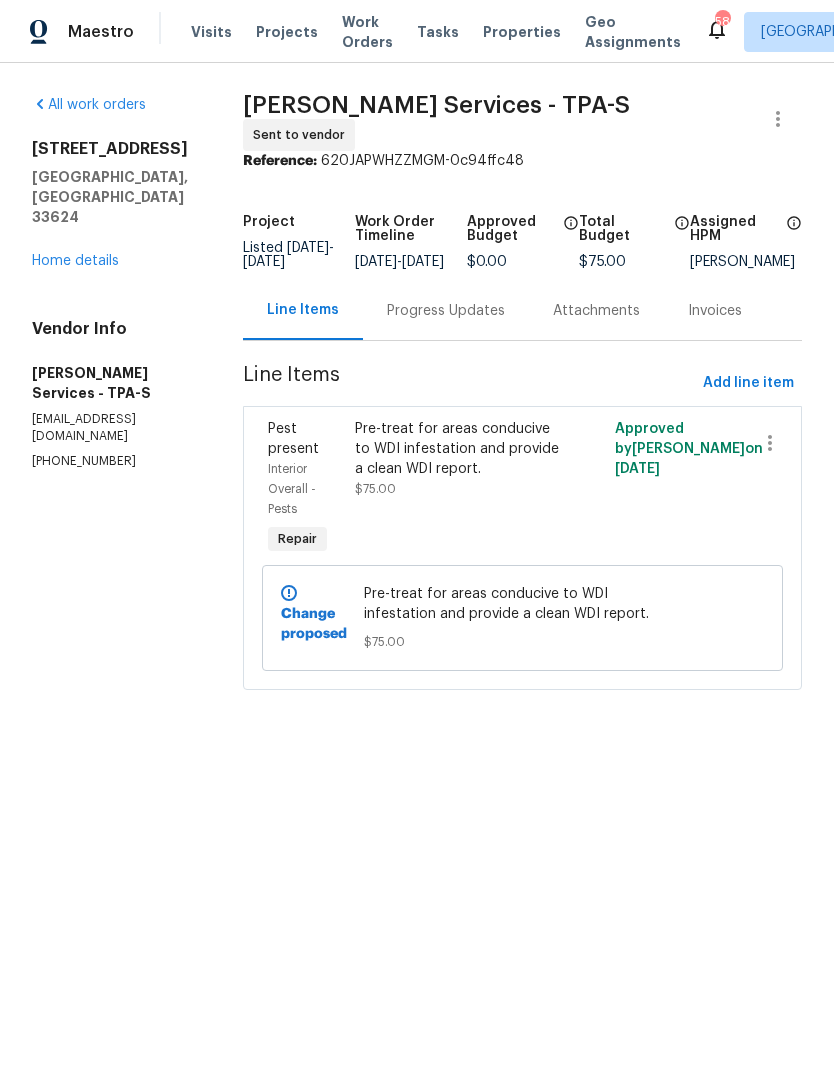 click on "Progress Updates" at bounding box center (446, 311) 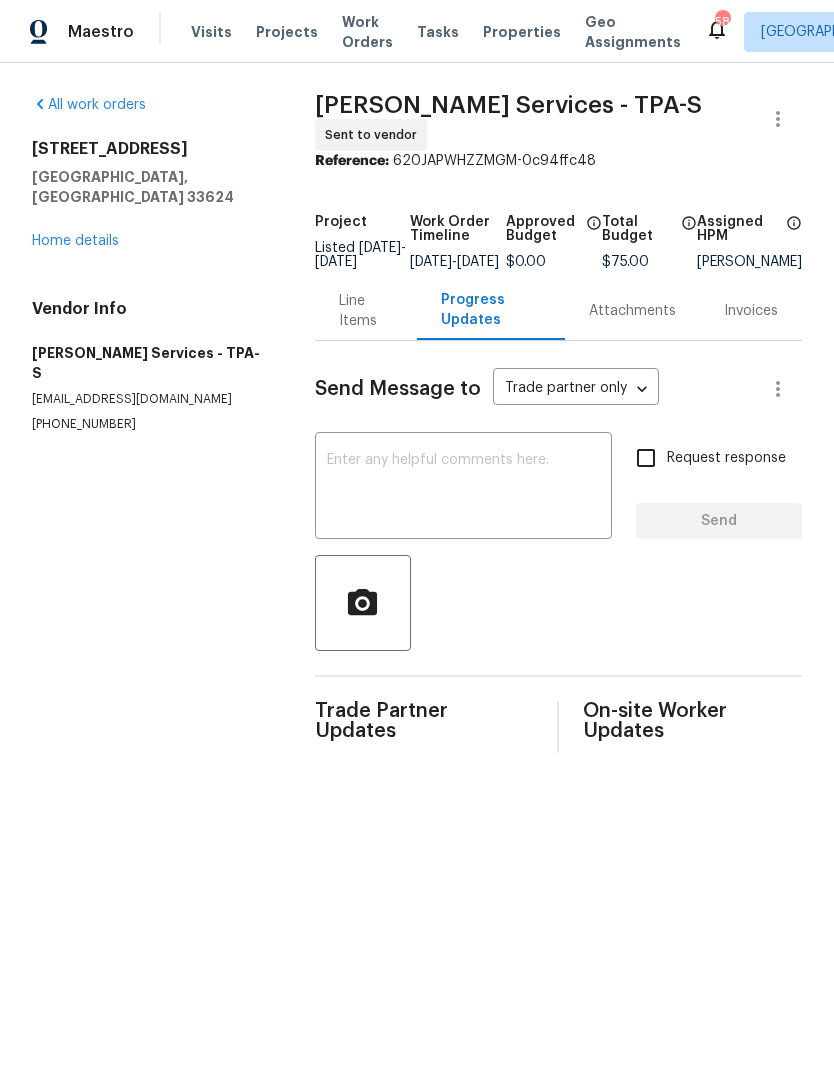 click at bounding box center (463, 488) 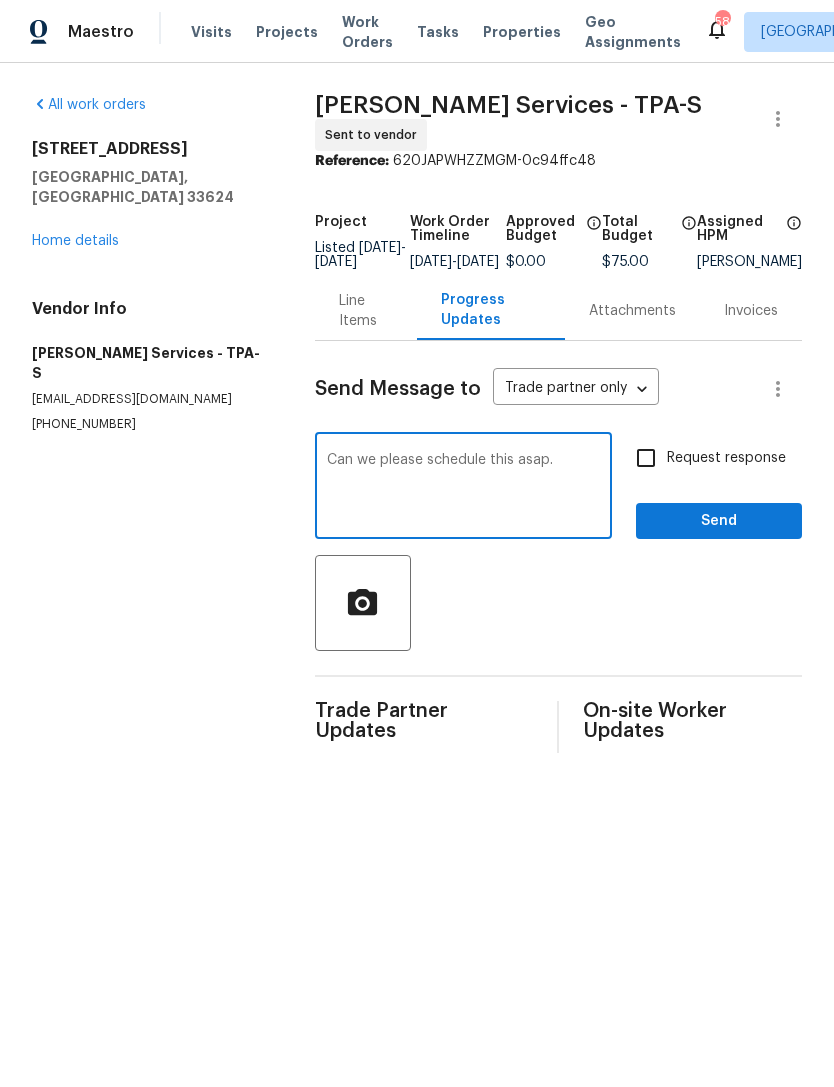 type on "Can we please schedule this asap." 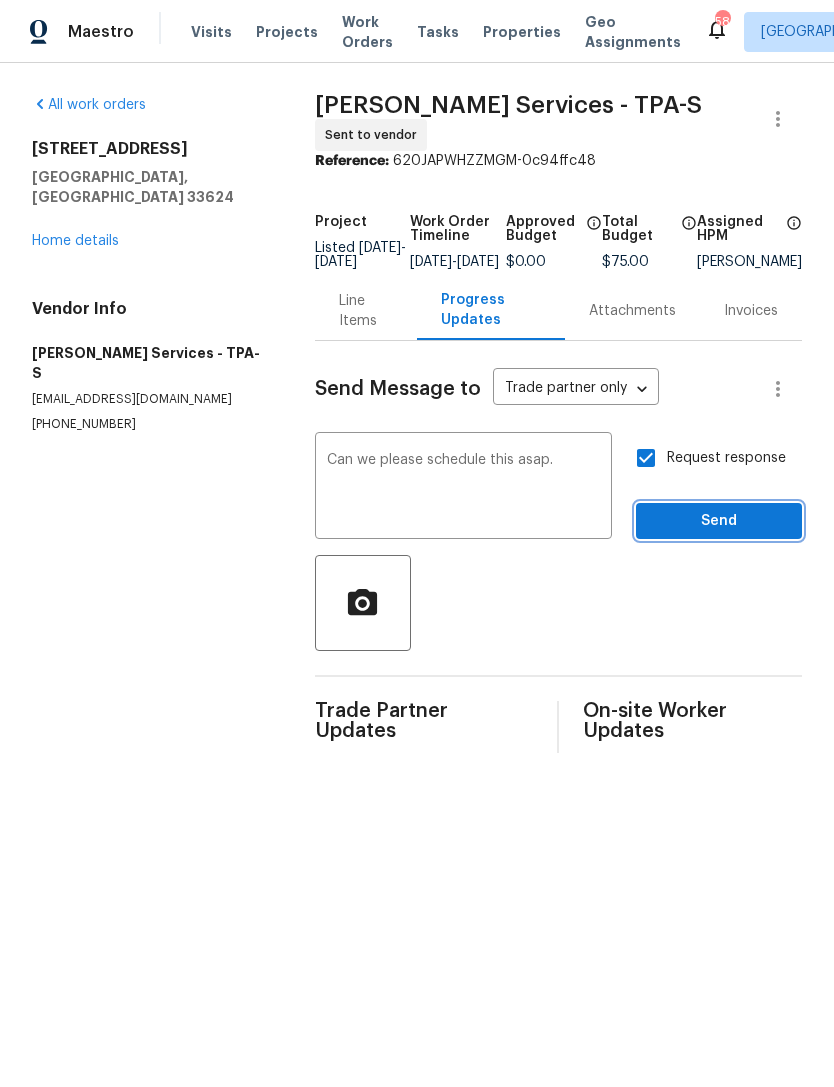 click on "Send" at bounding box center (719, 521) 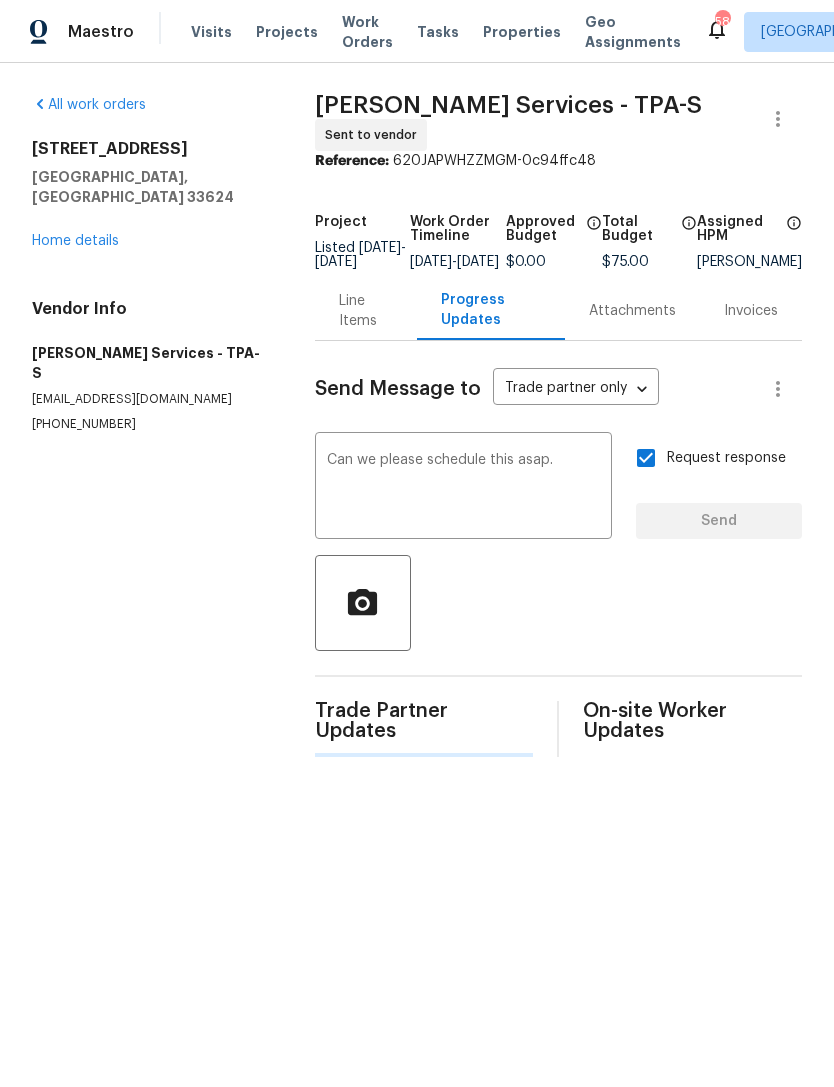 type 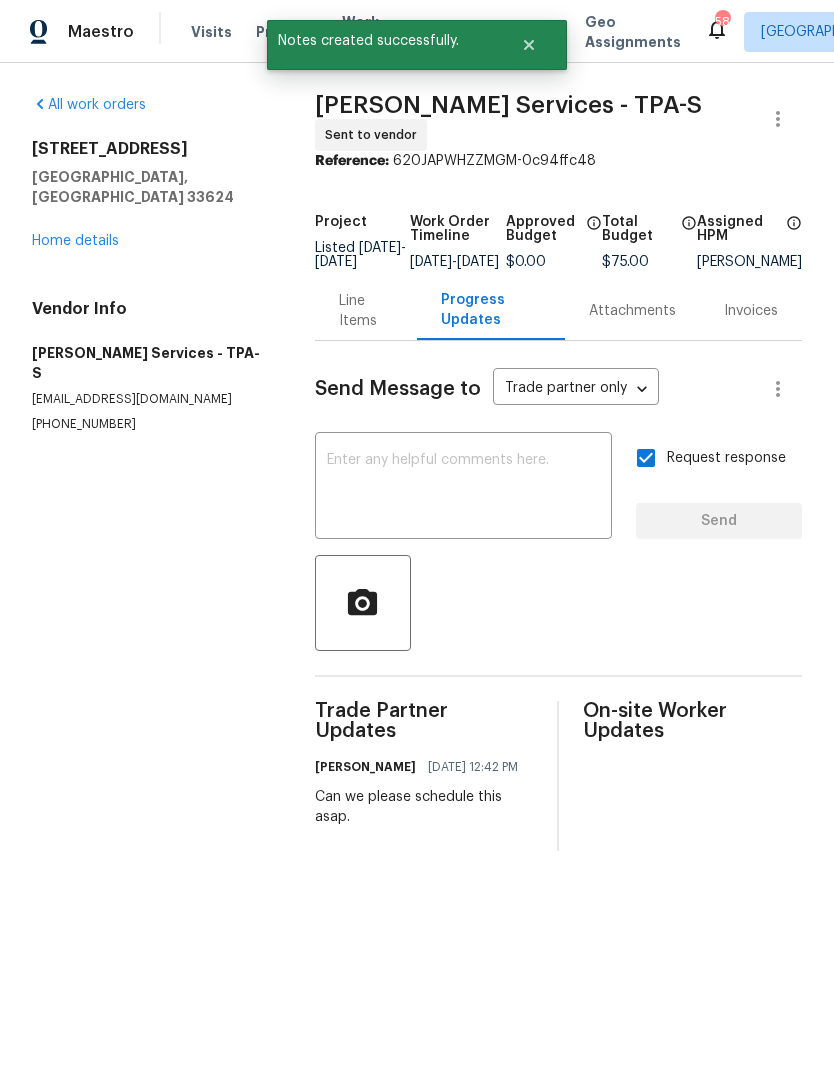 click on "Home details" at bounding box center [75, 241] 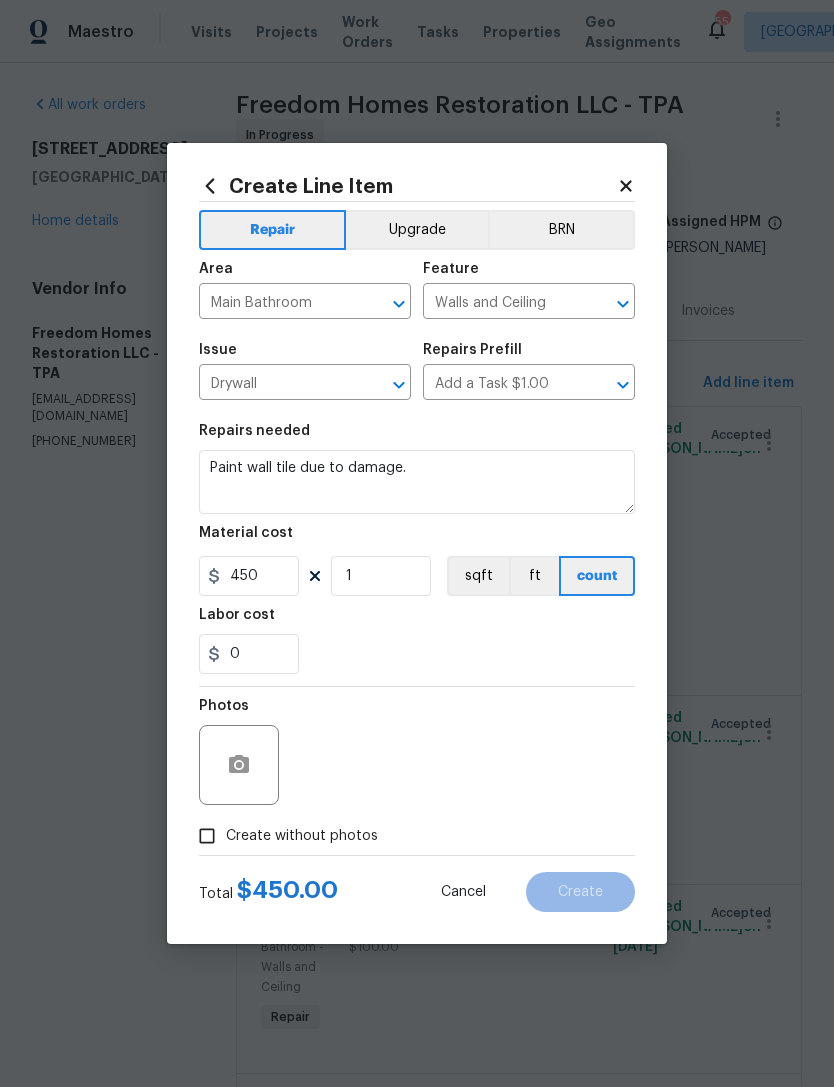 scroll, scrollTop: 0, scrollLeft: 0, axis: both 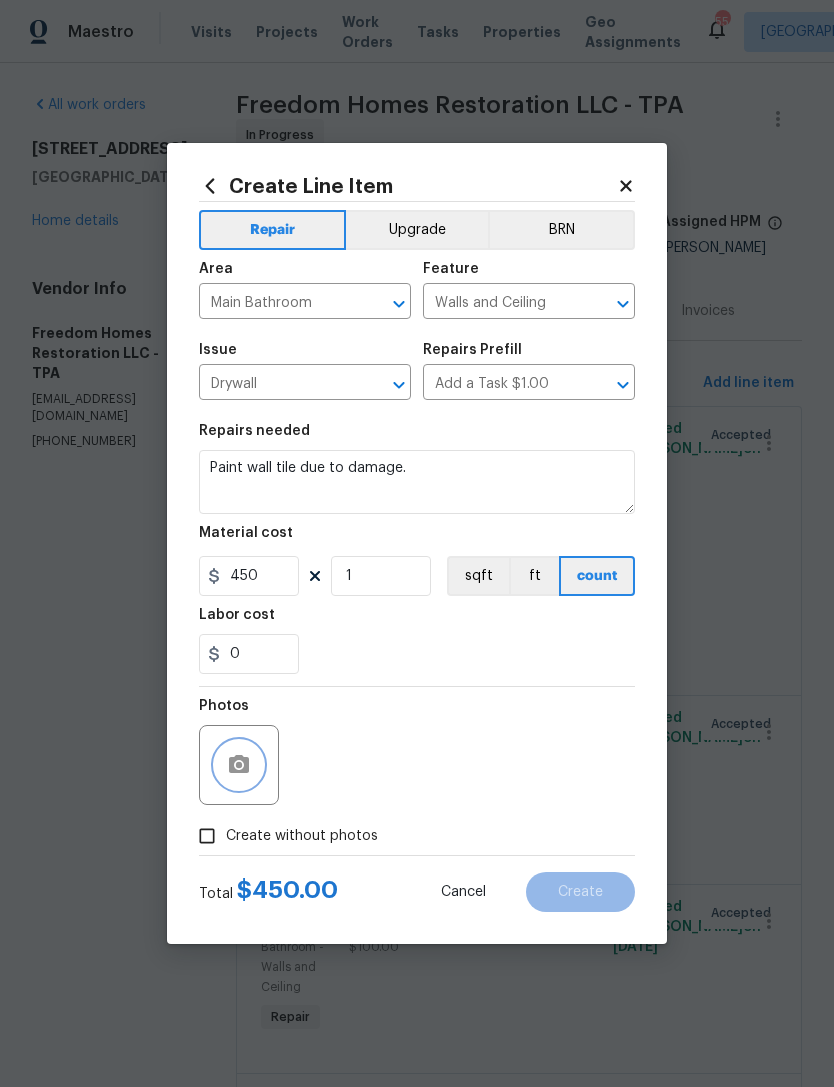 click 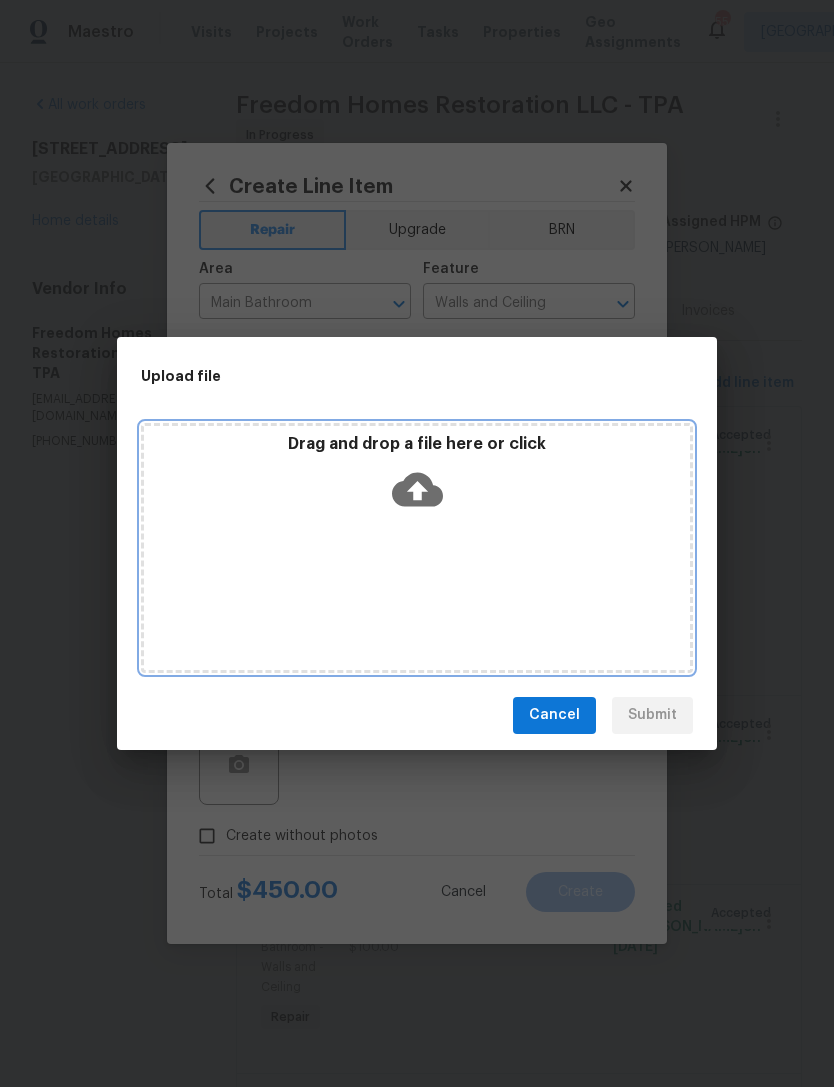 click on "Drag and drop a file here or click" at bounding box center [417, 444] 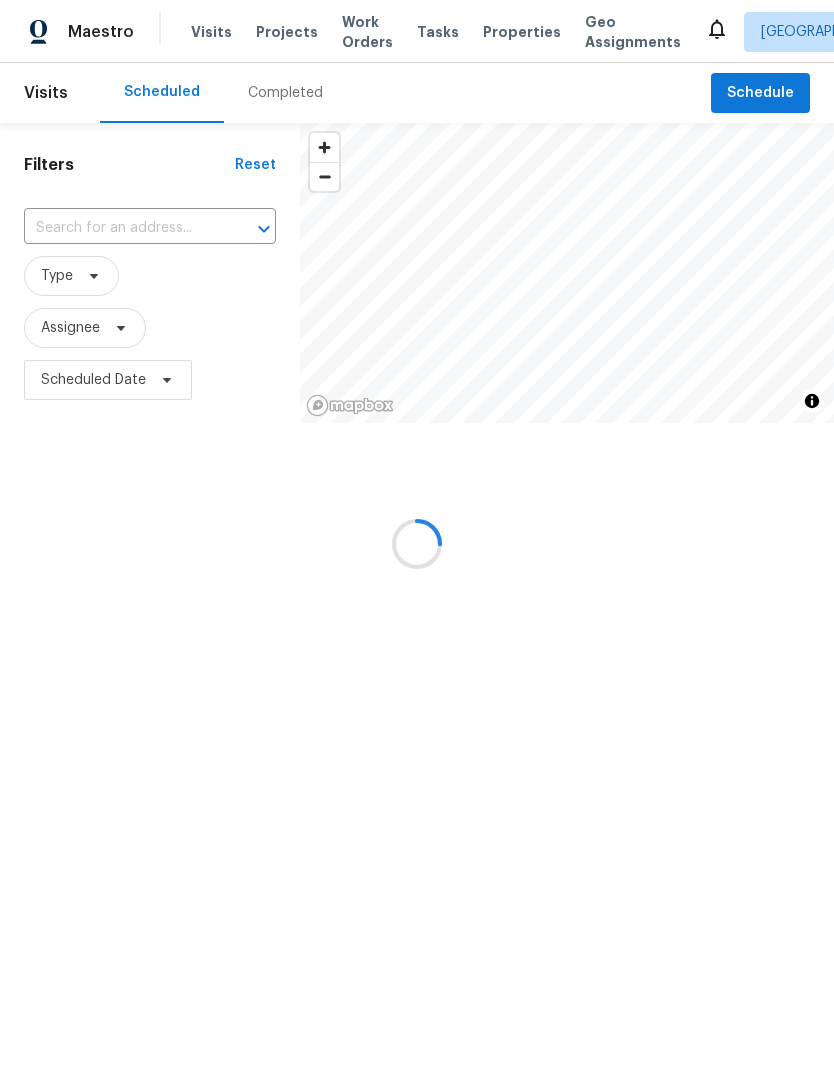 scroll, scrollTop: 0, scrollLeft: 0, axis: both 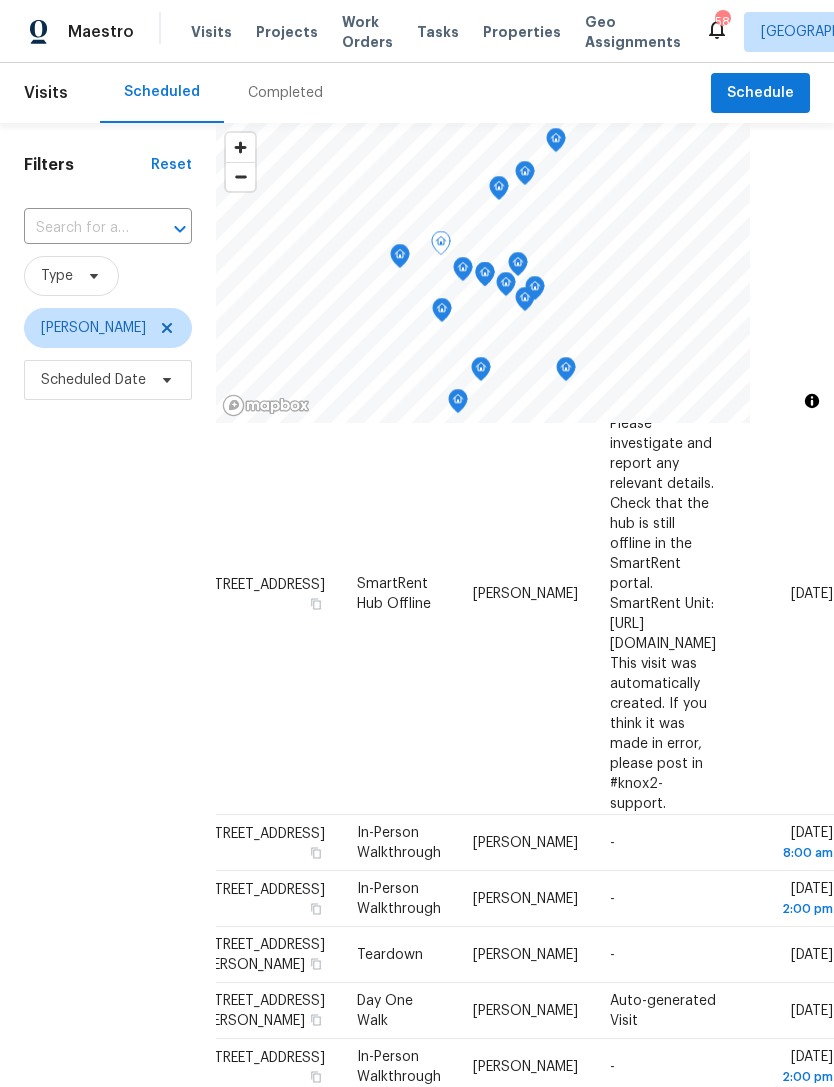 click 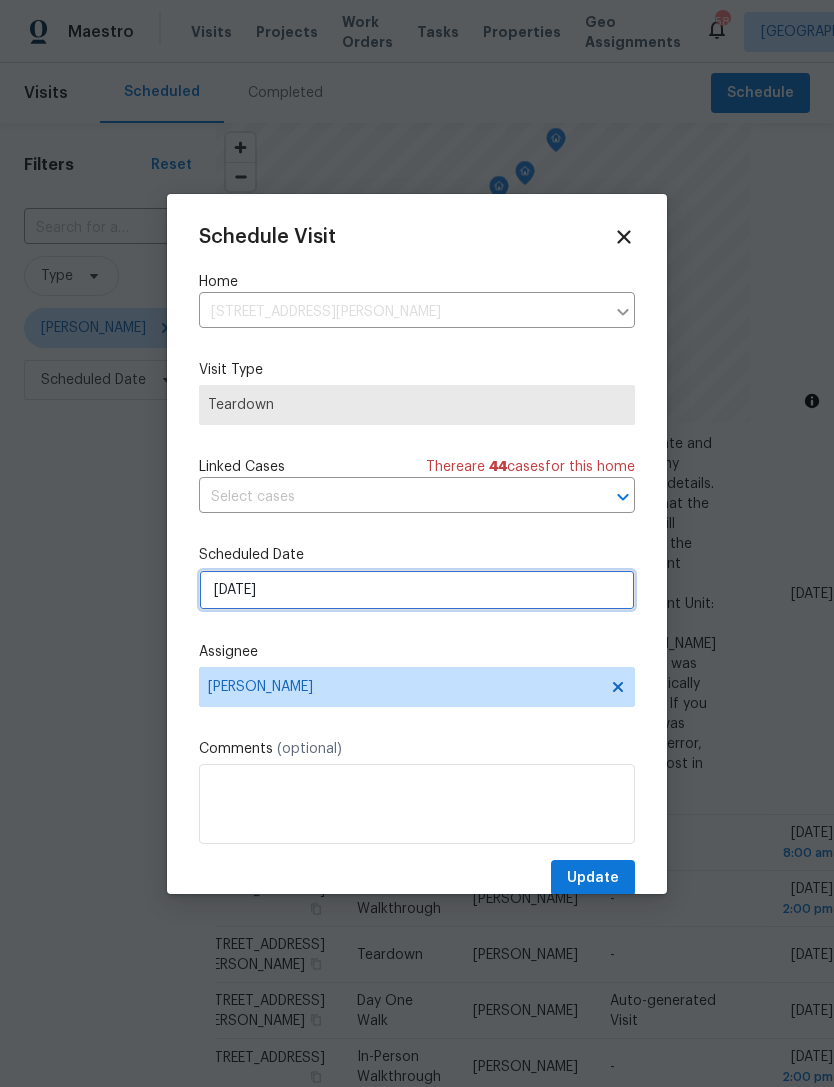 click on "7/20/2025" at bounding box center [417, 590] 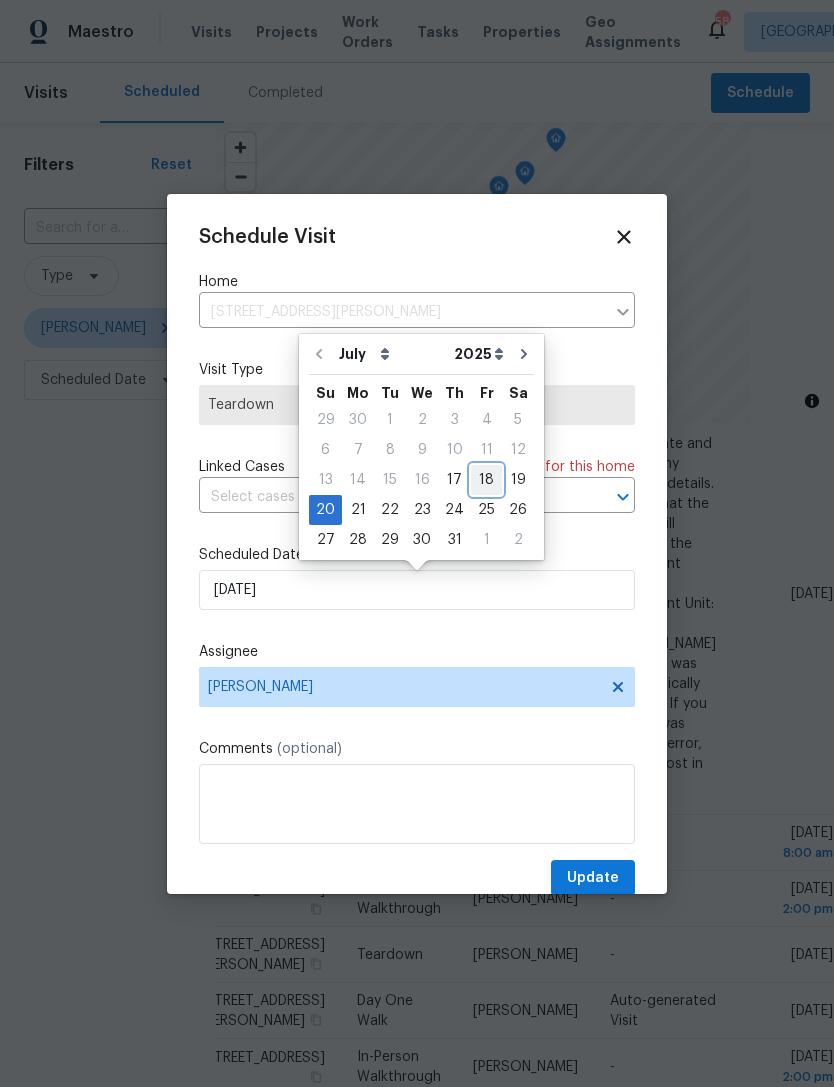 click on "18" at bounding box center (486, 480) 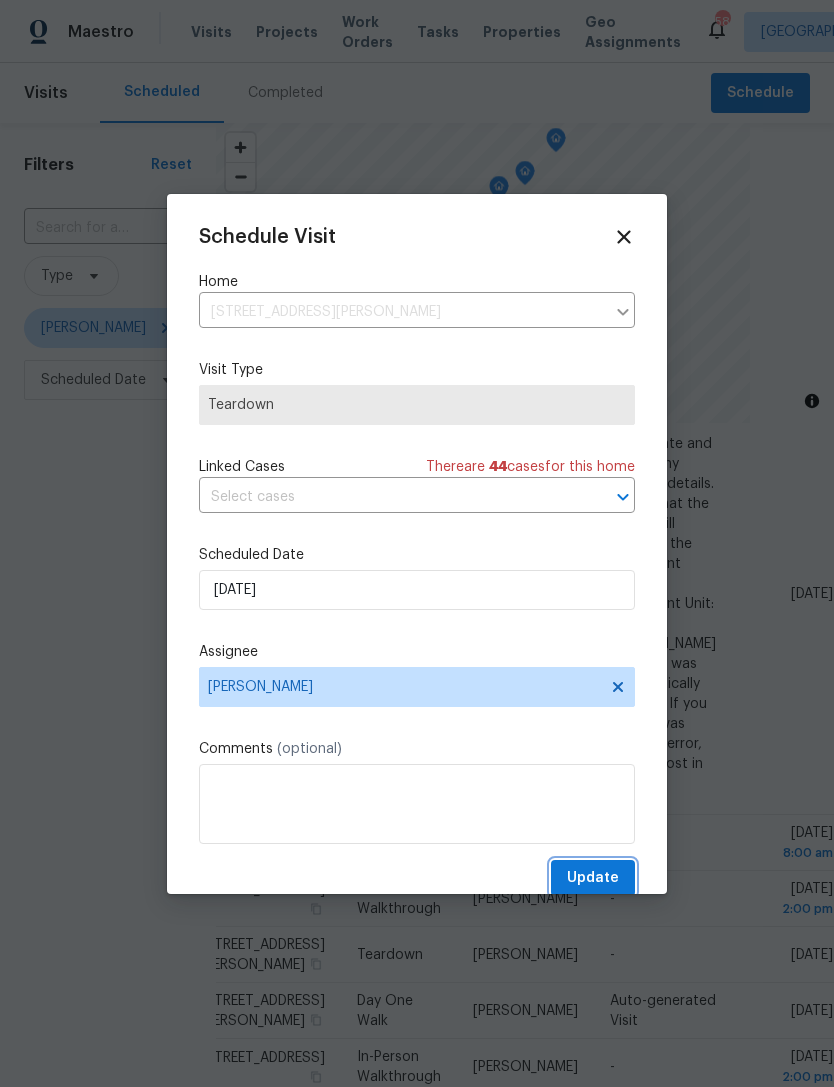 click on "Update" at bounding box center (593, 878) 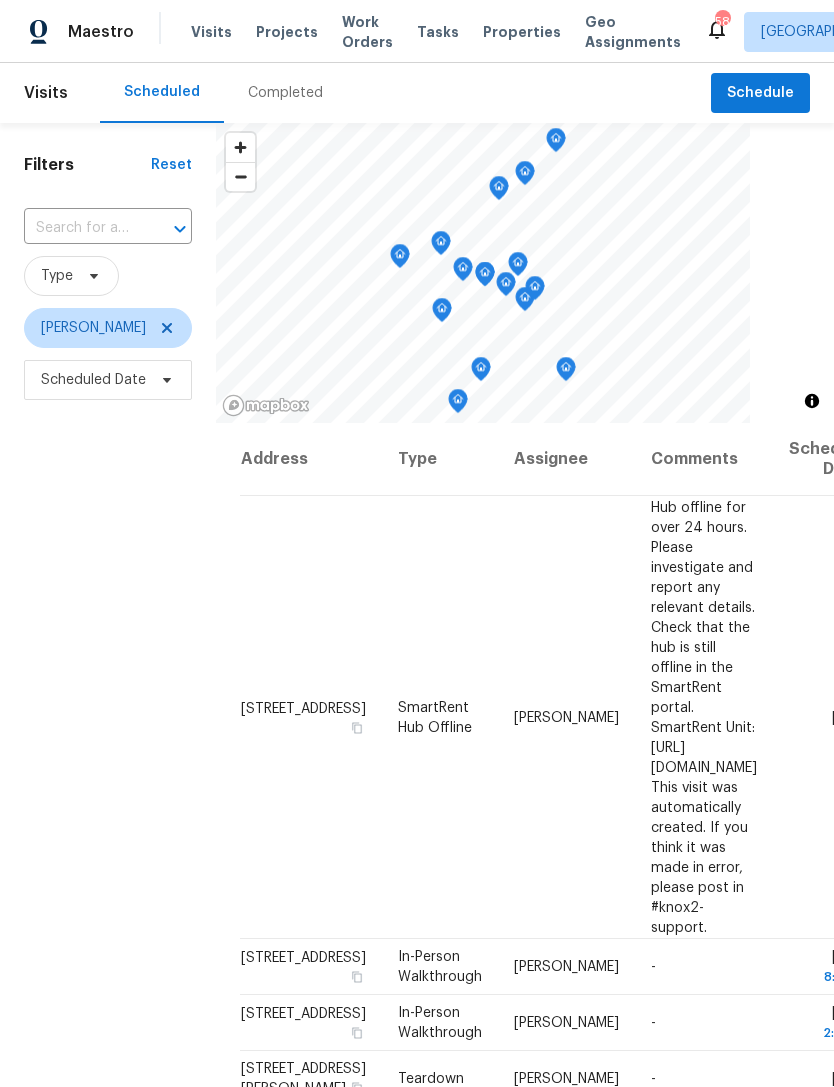scroll, scrollTop: 0, scrollLeft: 0, axis: both 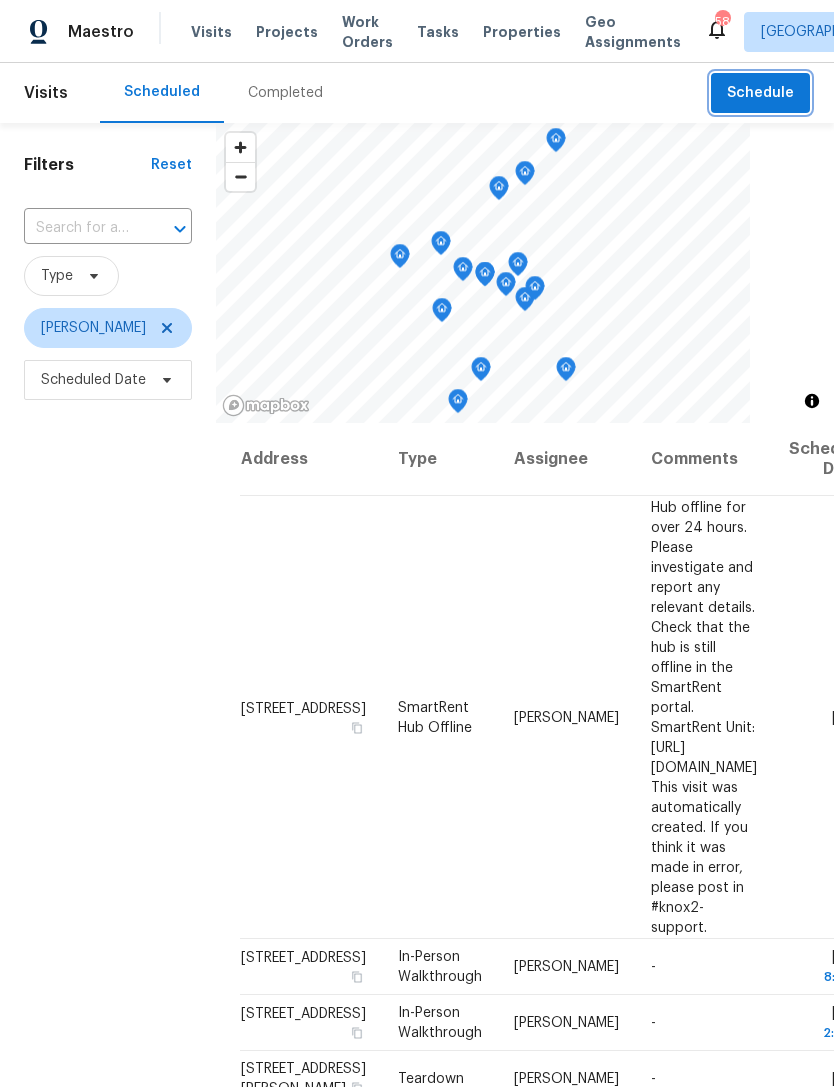 click on "Schedule" at bounding box center (760, 93) 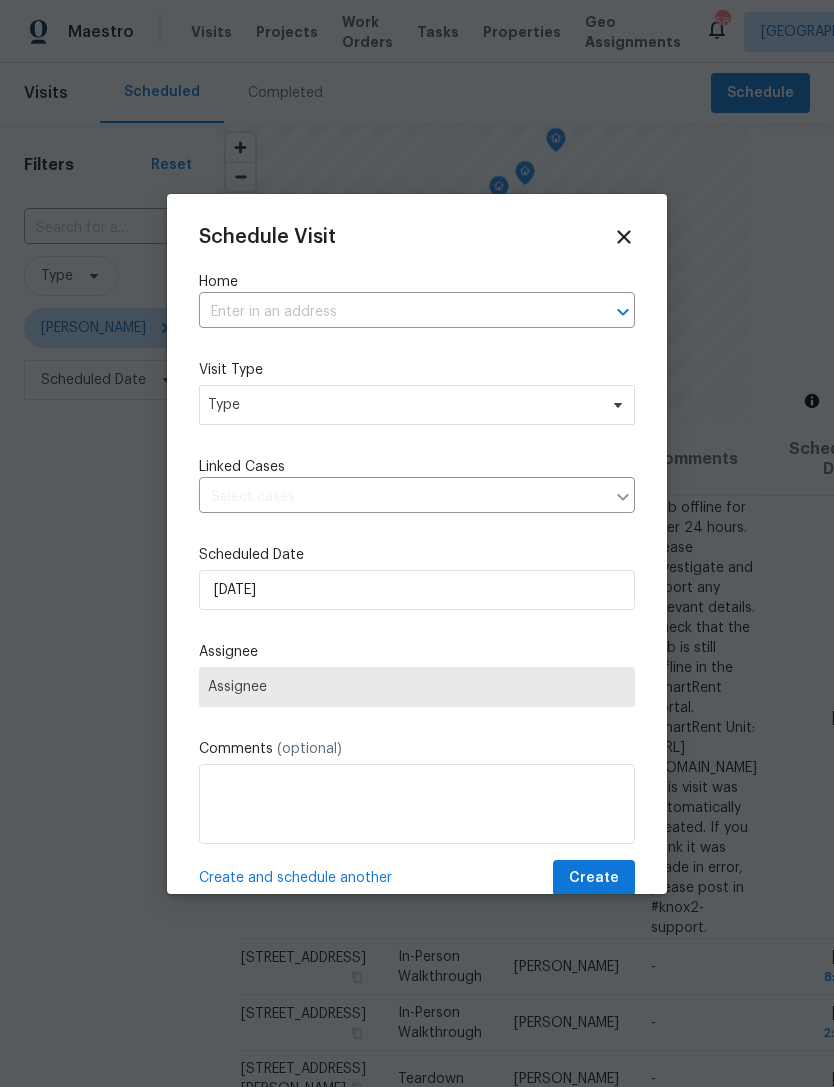 click at bounding box center [389, 312] 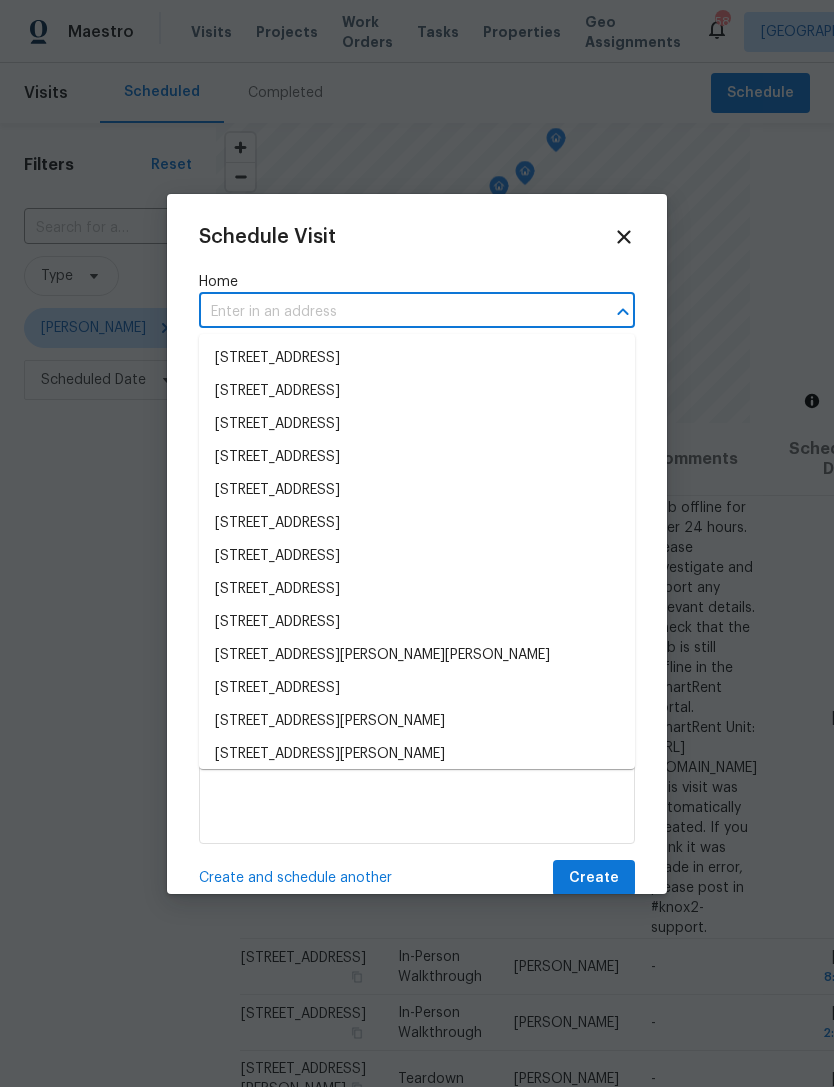 click at bounding box center [389, 312] 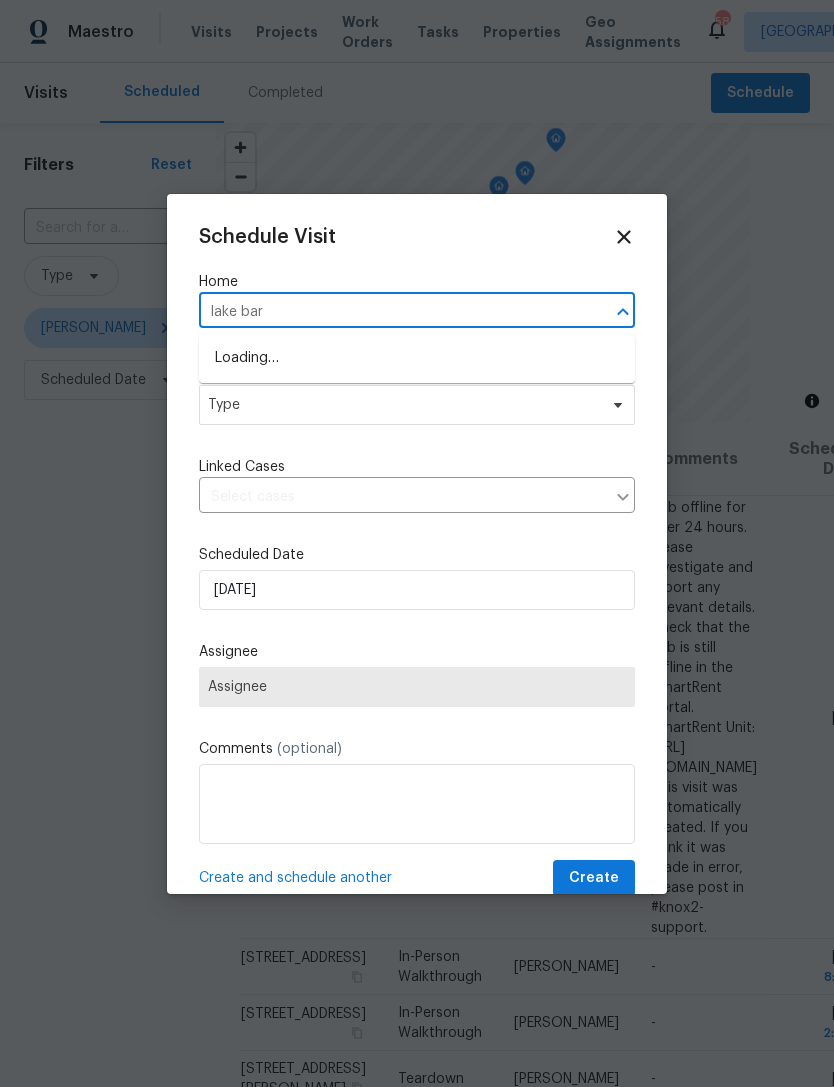 type on "lake bark" 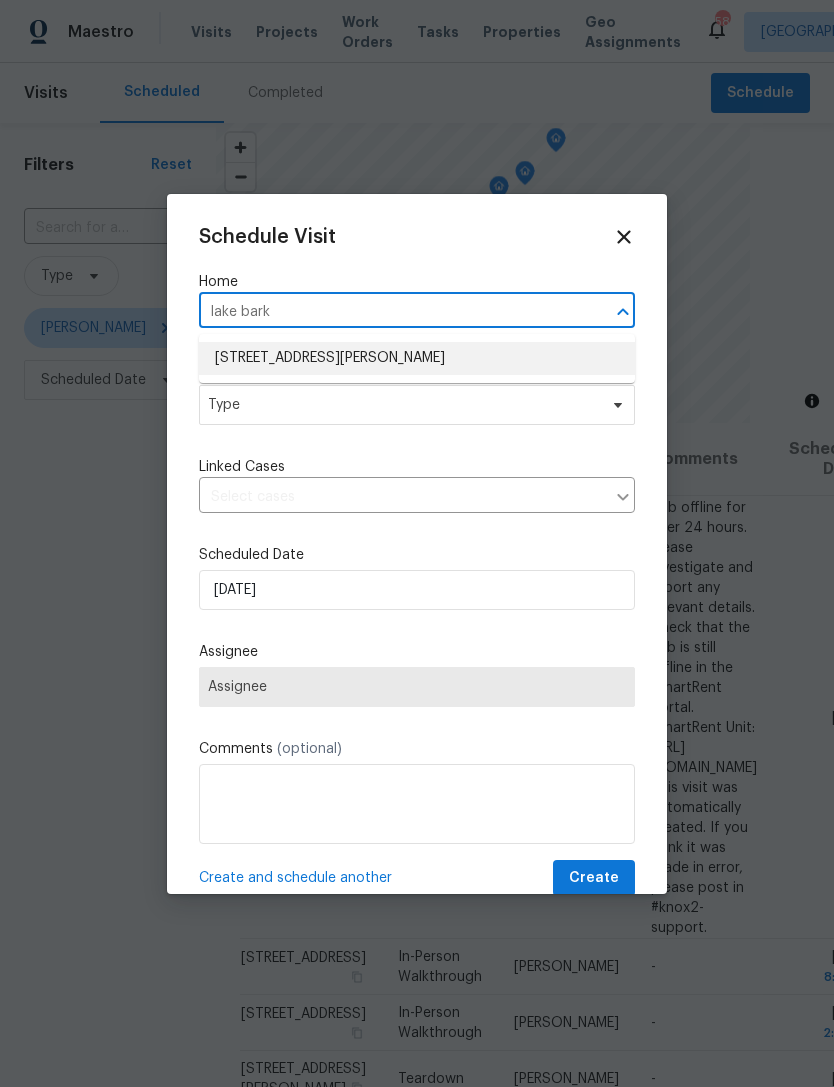 click on "[STREET_ADDRESS][PERSON_NAME]" at bounding box center (417, 358) 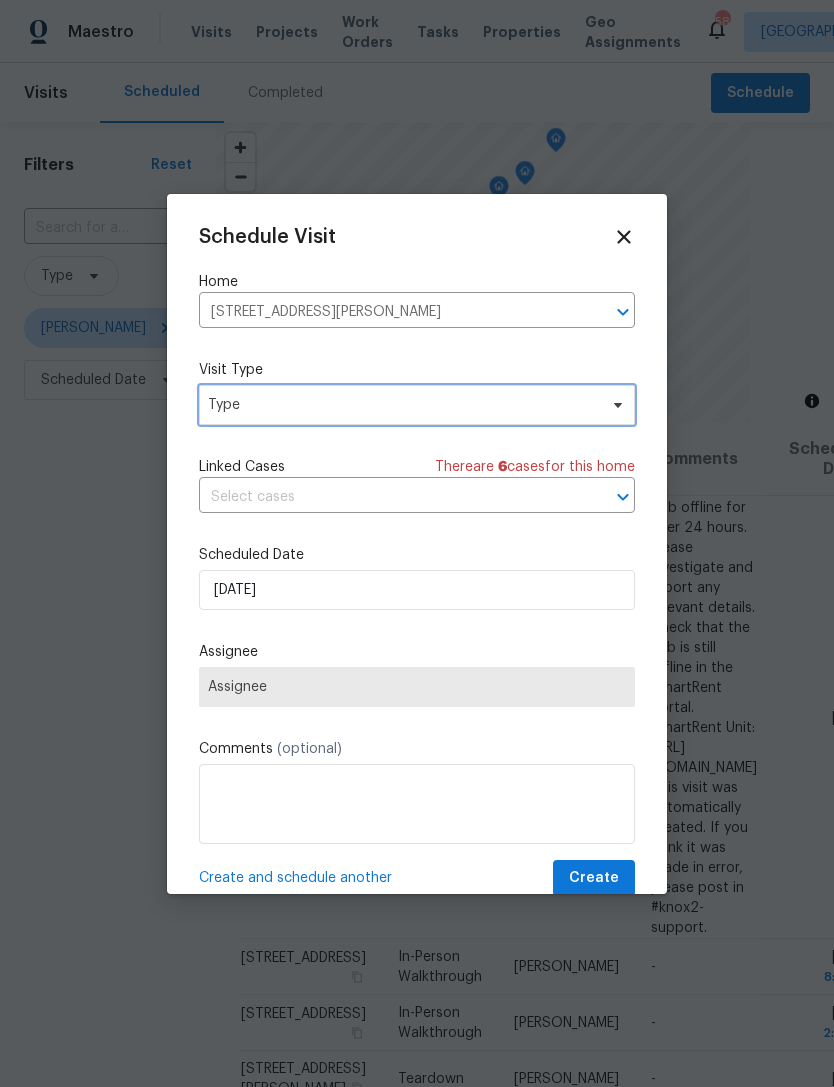 click on "Type" at bounding box center (417, 405) 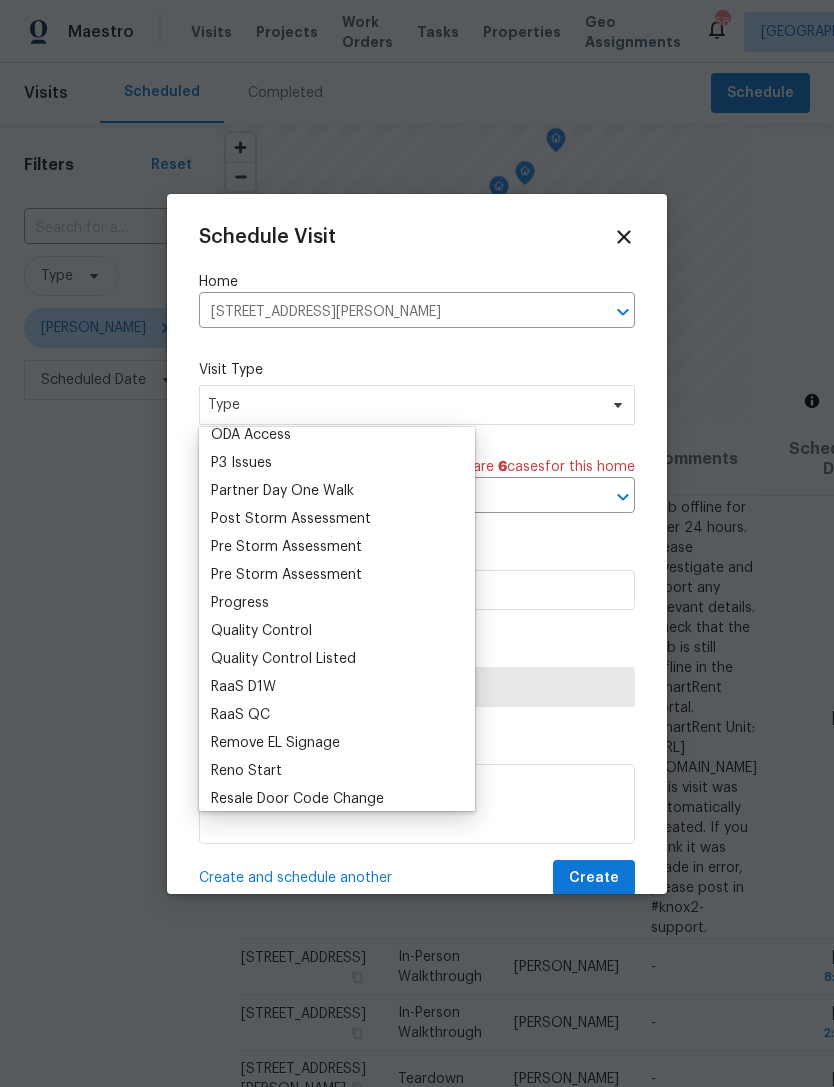 scroll, scrollTop: 1222, scrollLeft: 0, axis: vertical 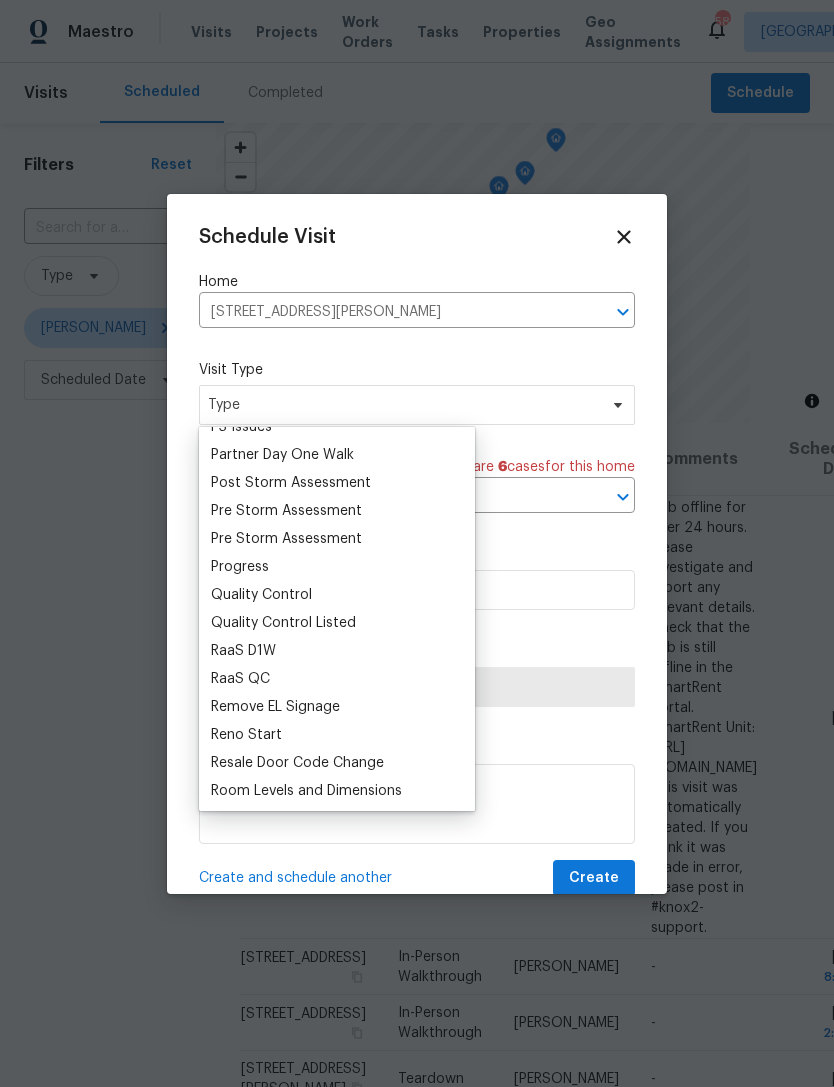click on "Progress" at bounding box center [240, 567] 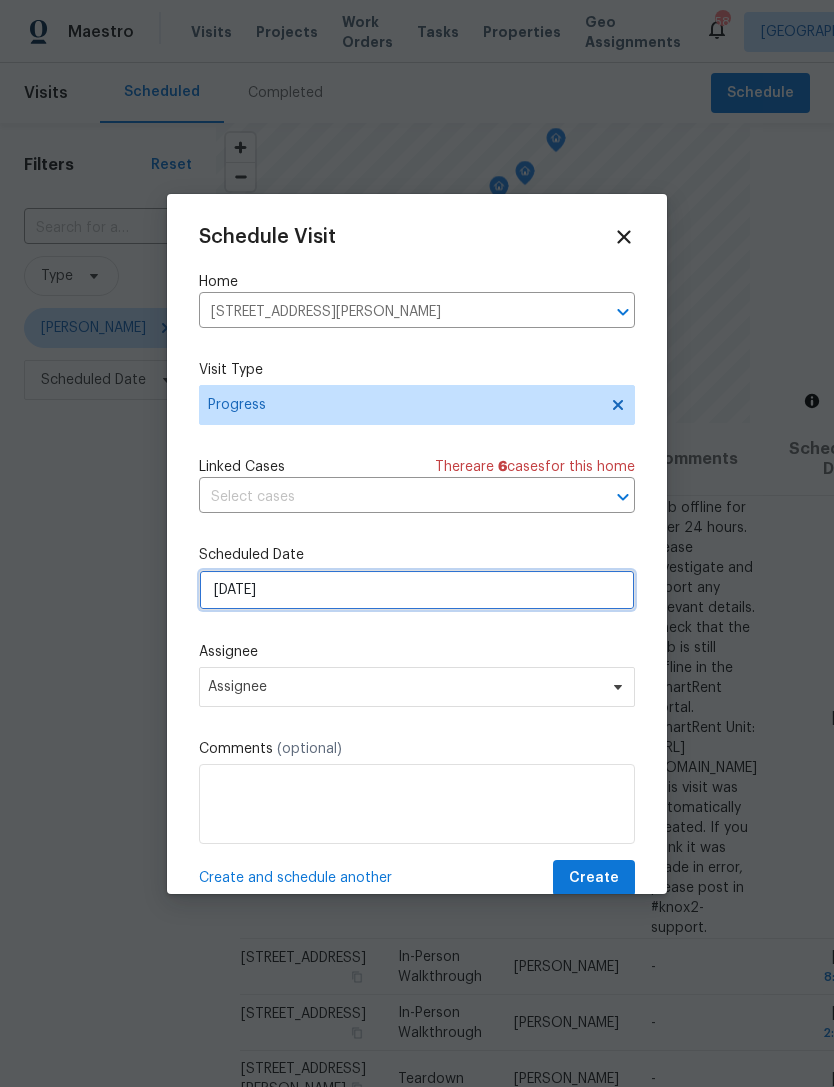 click on "[DATE]" at bounding box center (417, 590) 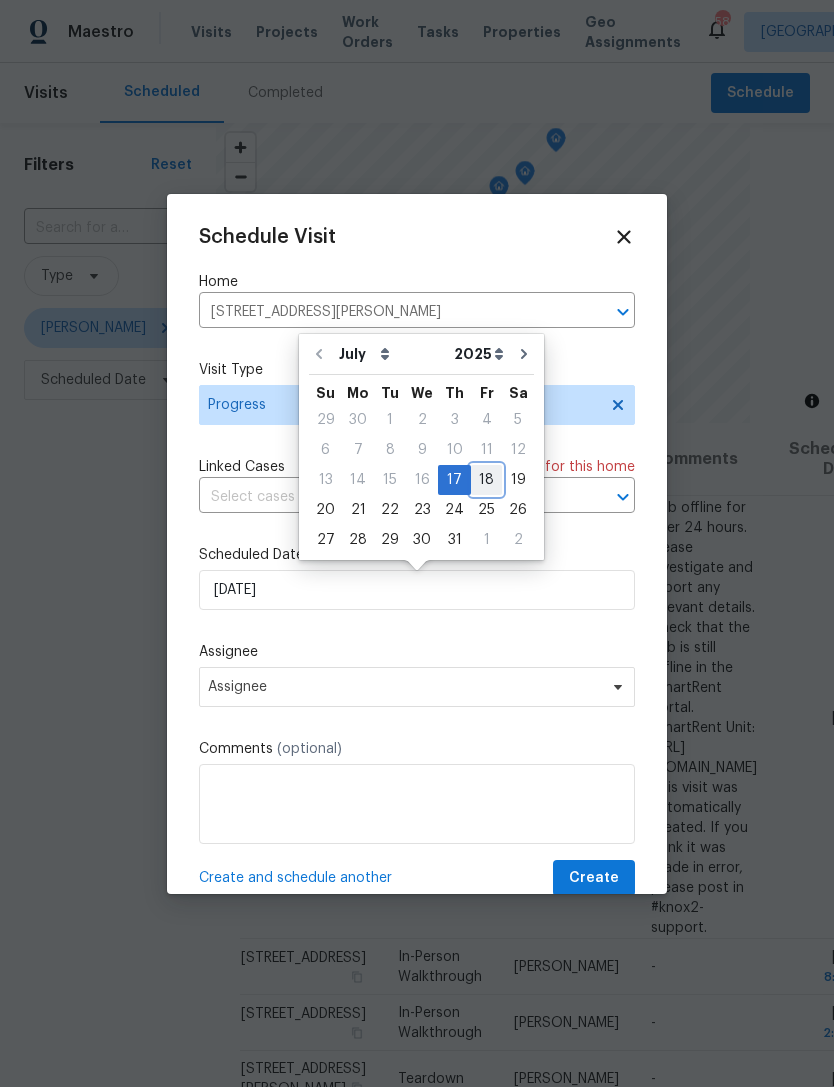 click on "18" at bounding box center (486, 480) 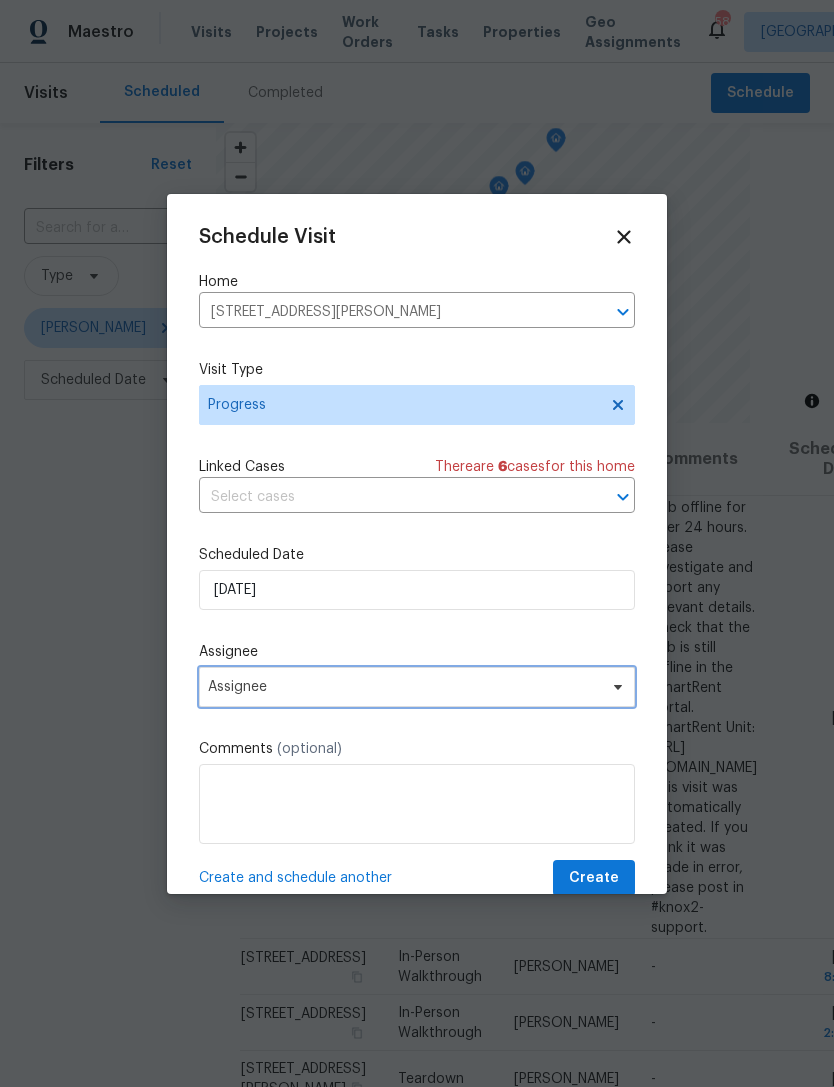 click on "Assignee" at bounding box center (404, 687) 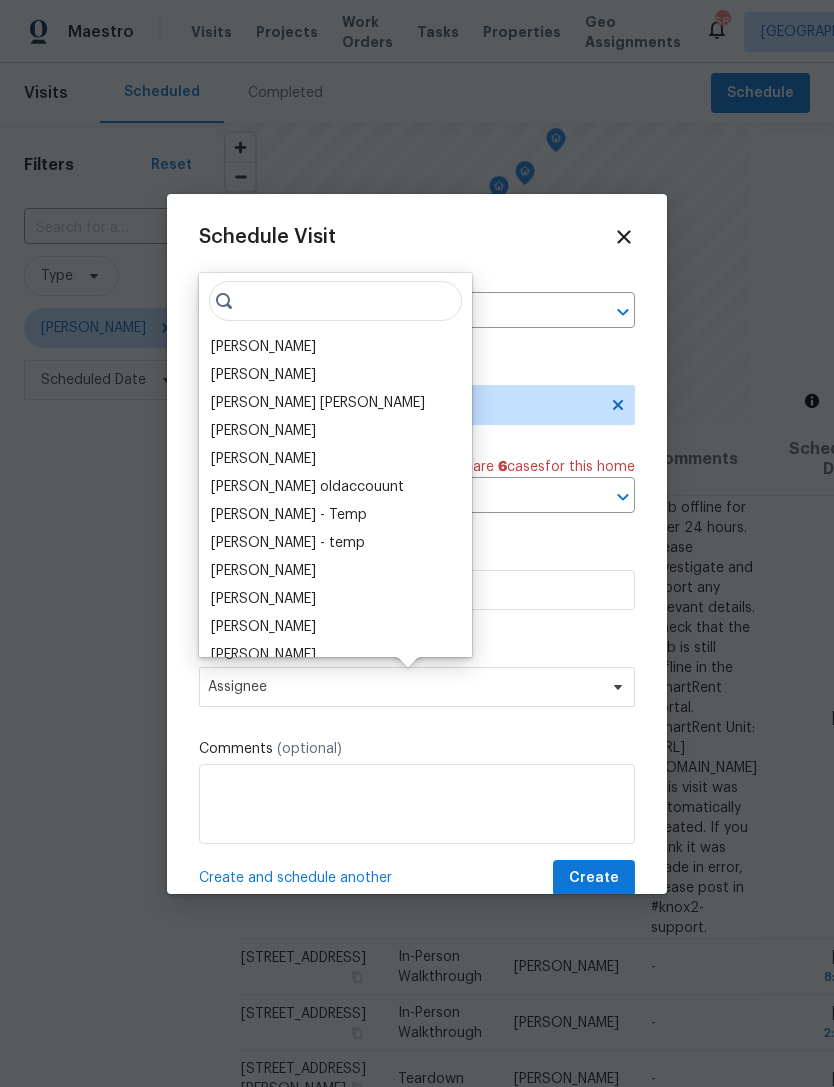 click on "[PERSON_NAME]" at bounding box center (263, 347) 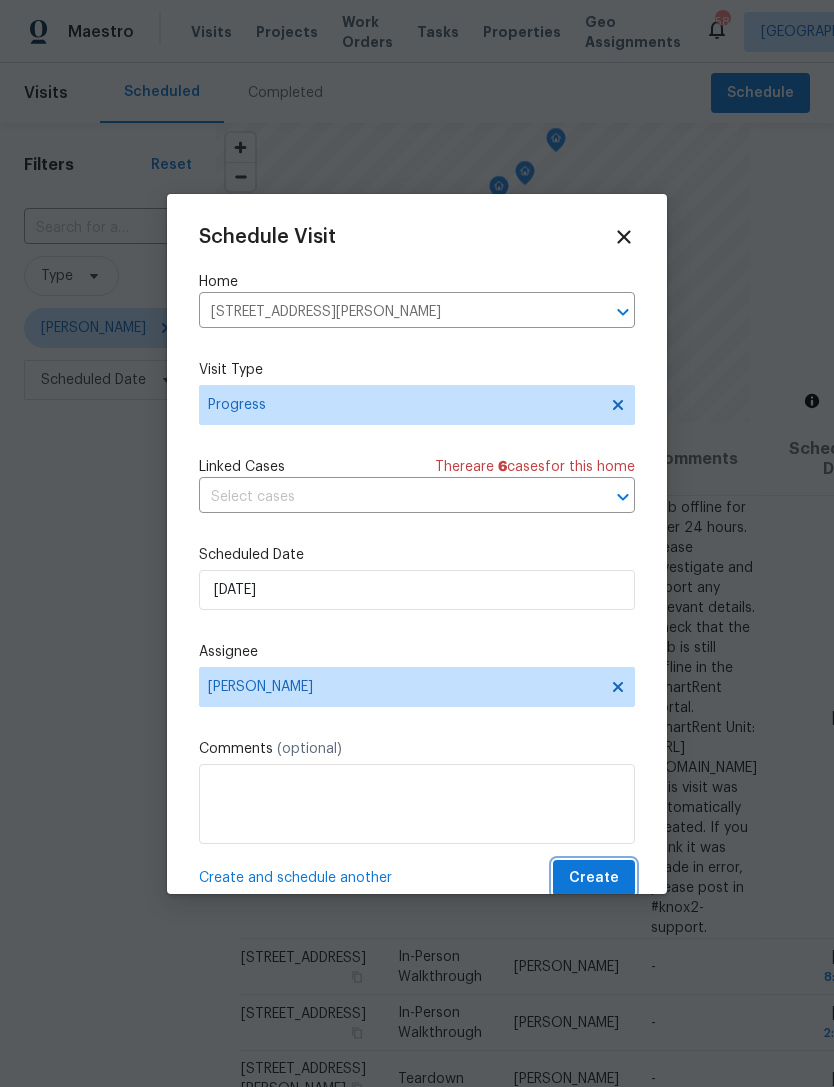 click on "Create" at bounding box center [594, 878] 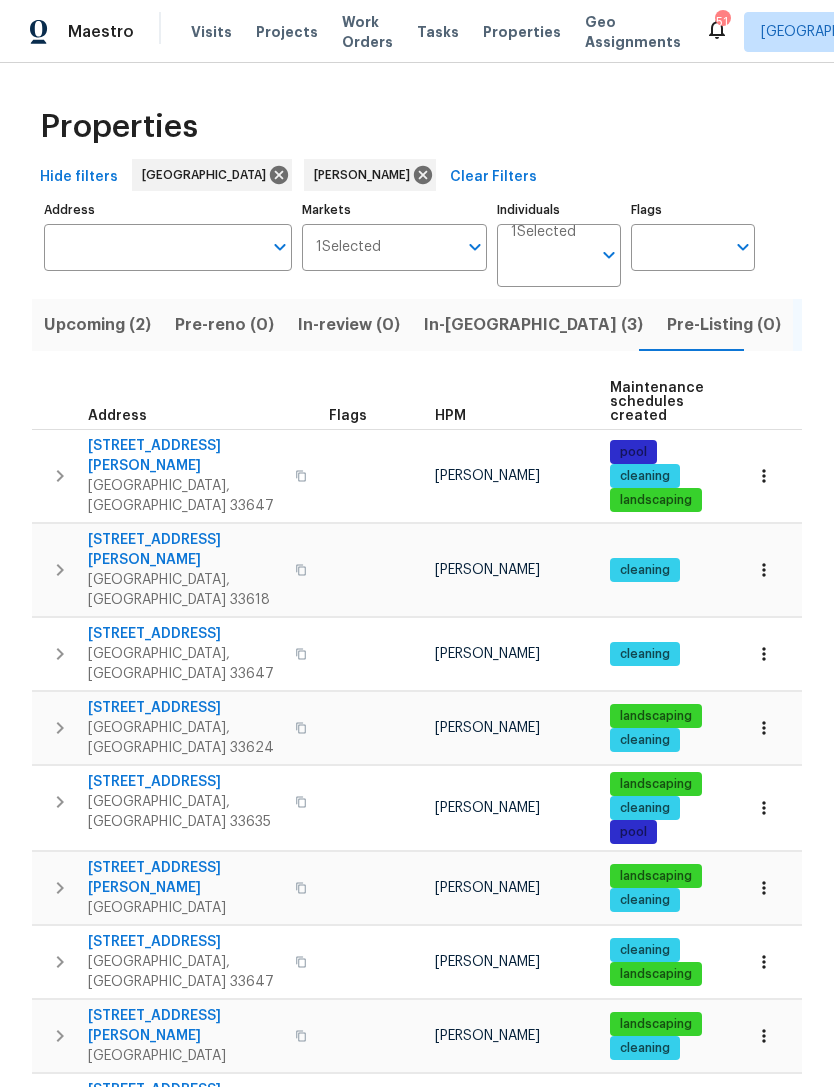 scroll, scrollTop: 0, scrollLeft: 0, axis: both 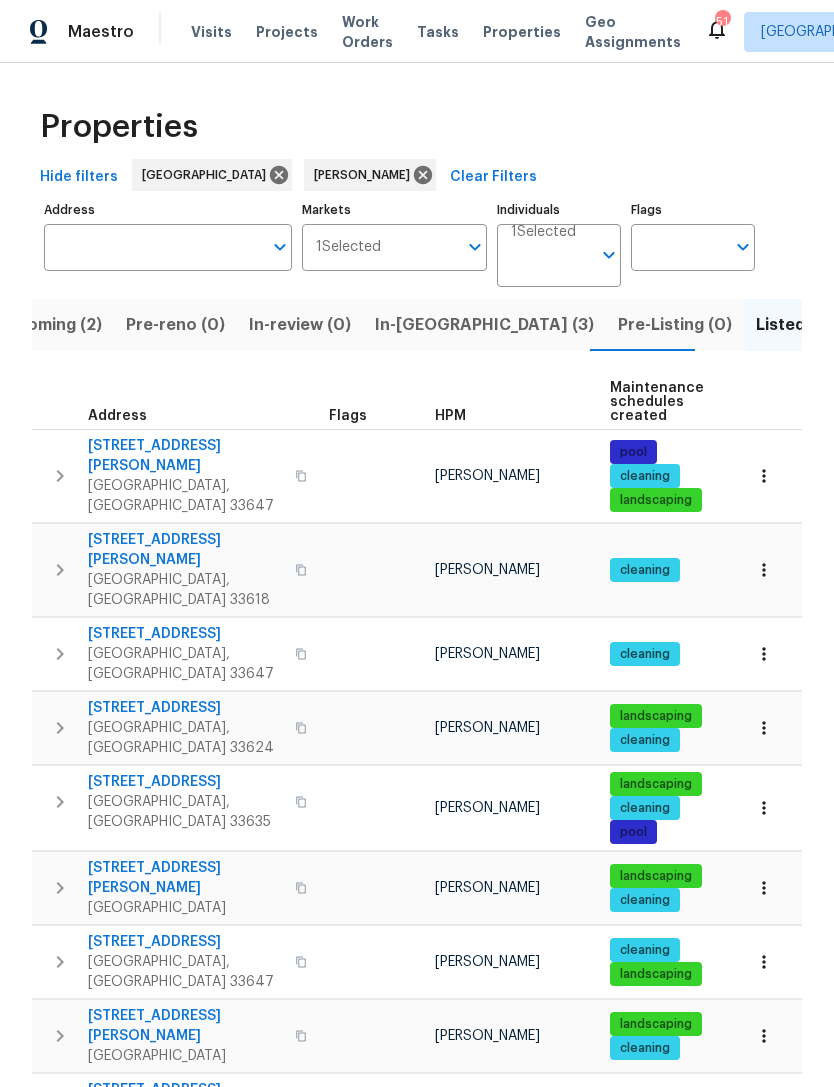 click on "In-[GEOGRAPHIC_DATA] (3)" at bounding box center [484, 325] 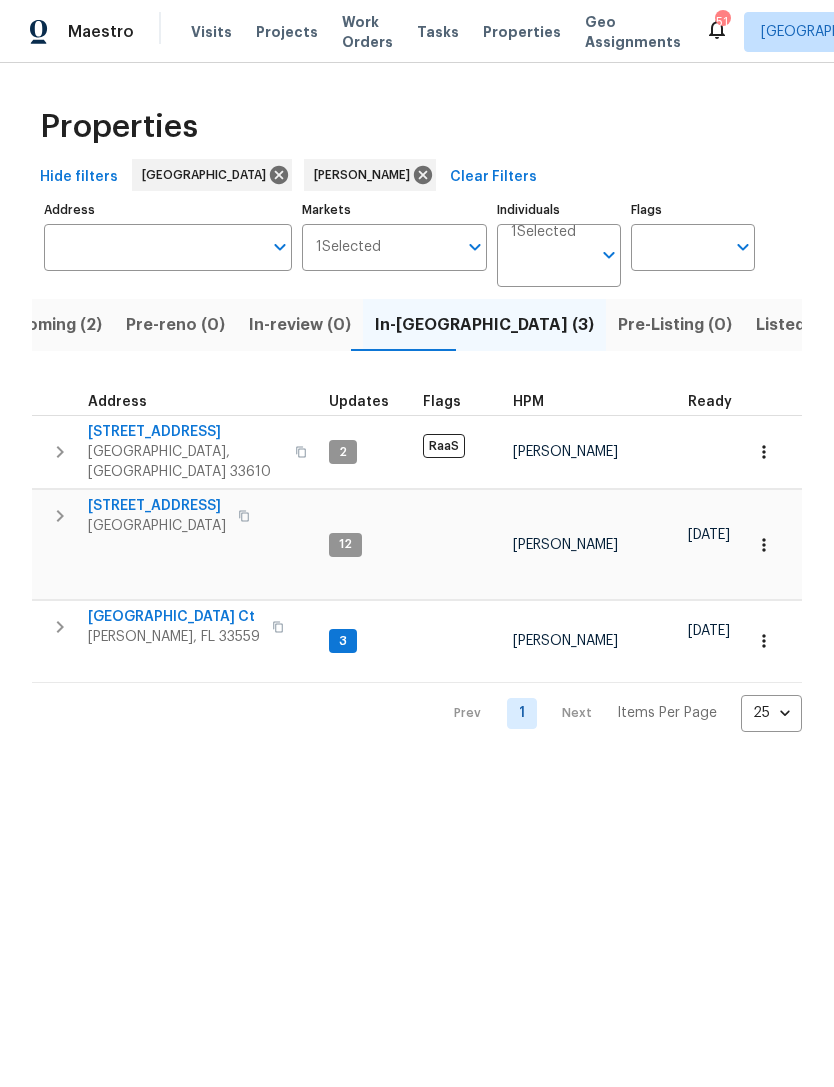 click on "Upcoming (2)" at bounding box center [48, 325] 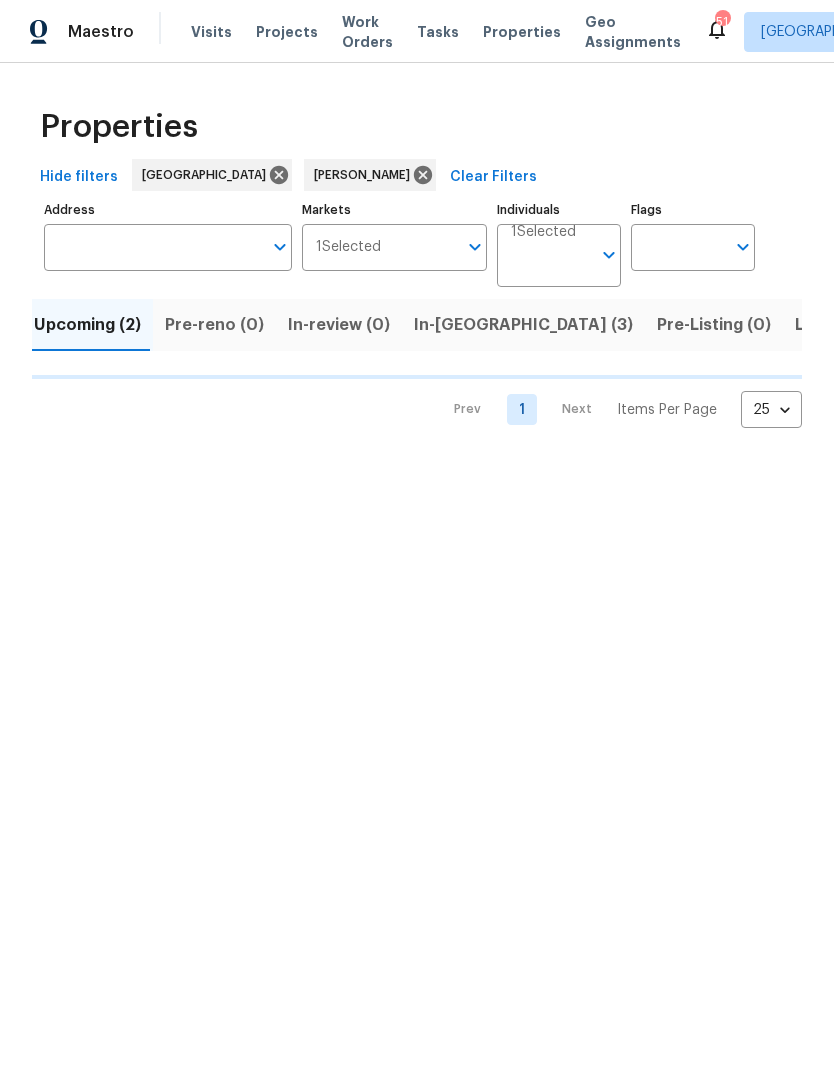 scroll, scrollTop: 0, scrollLeft: 0, axis: both 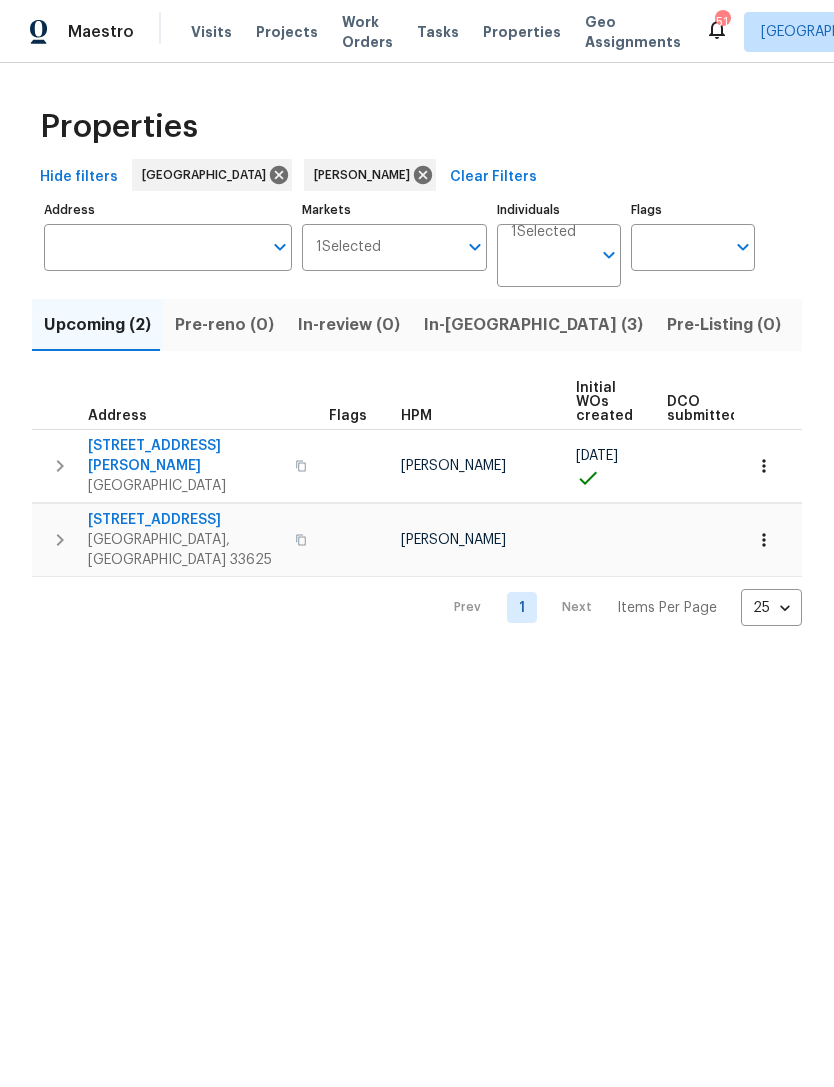 click 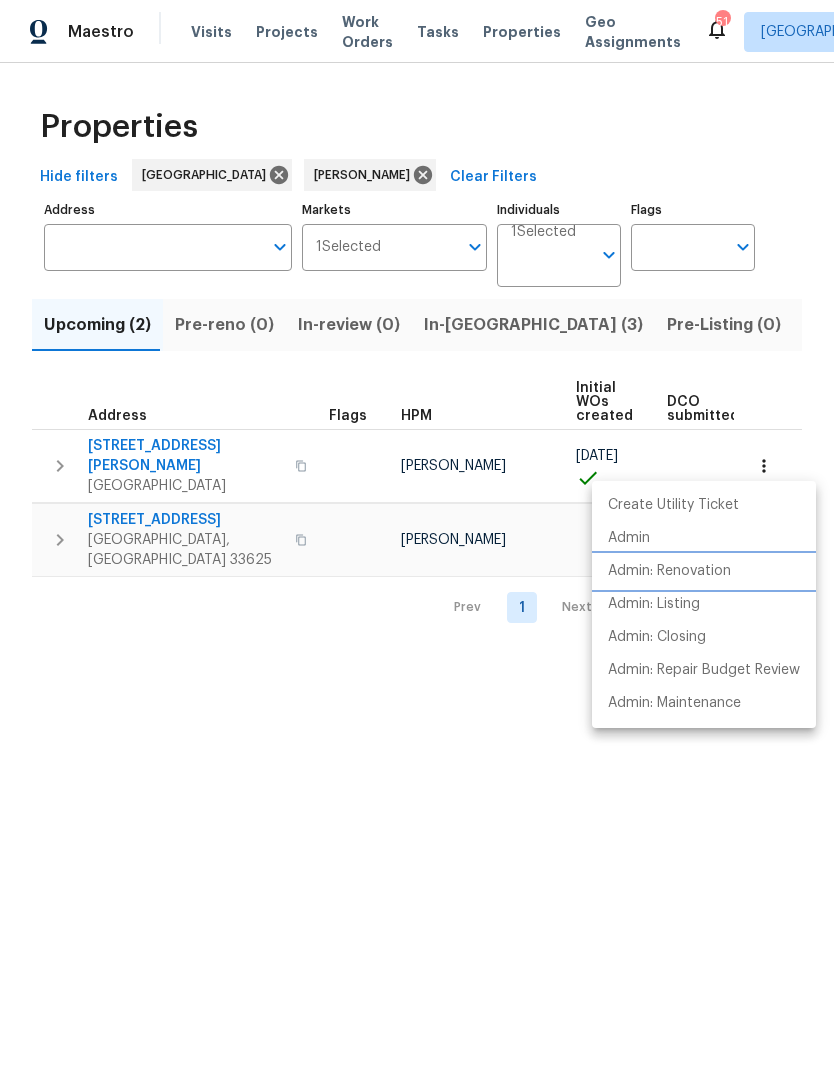 click on "Admin: Renovation" at bounding box center [669, 571] 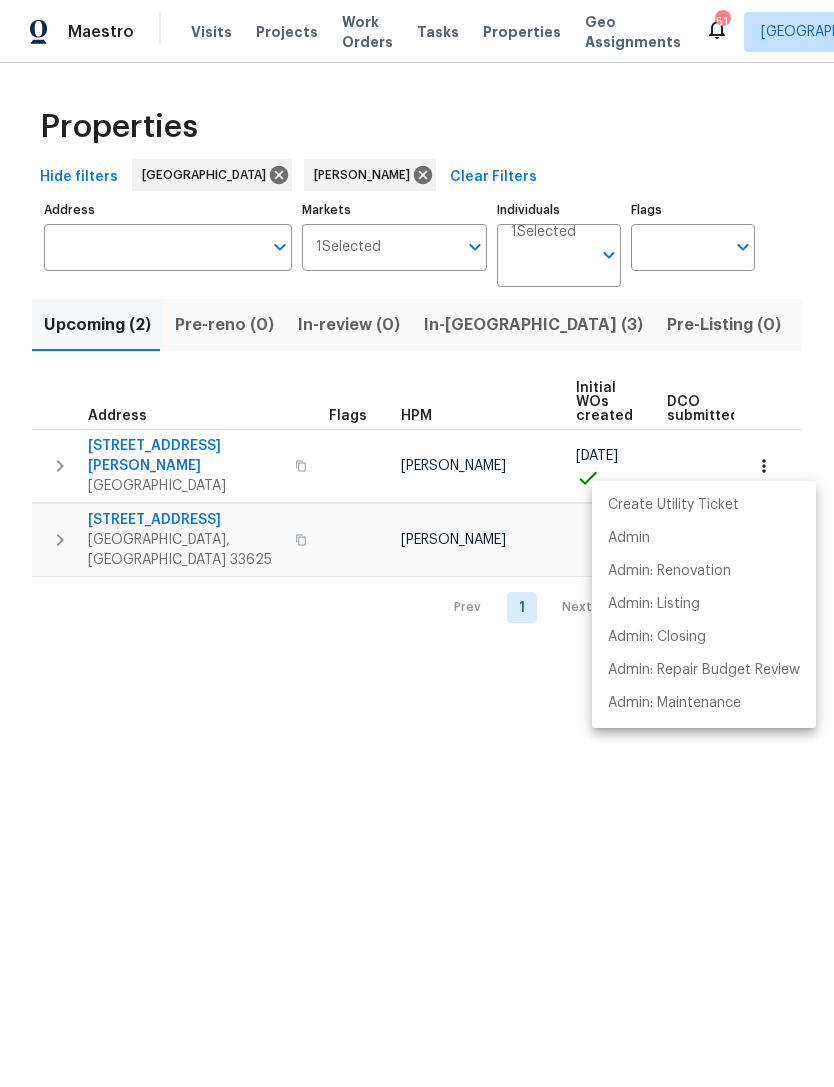 click at bounding box center (417, 543) 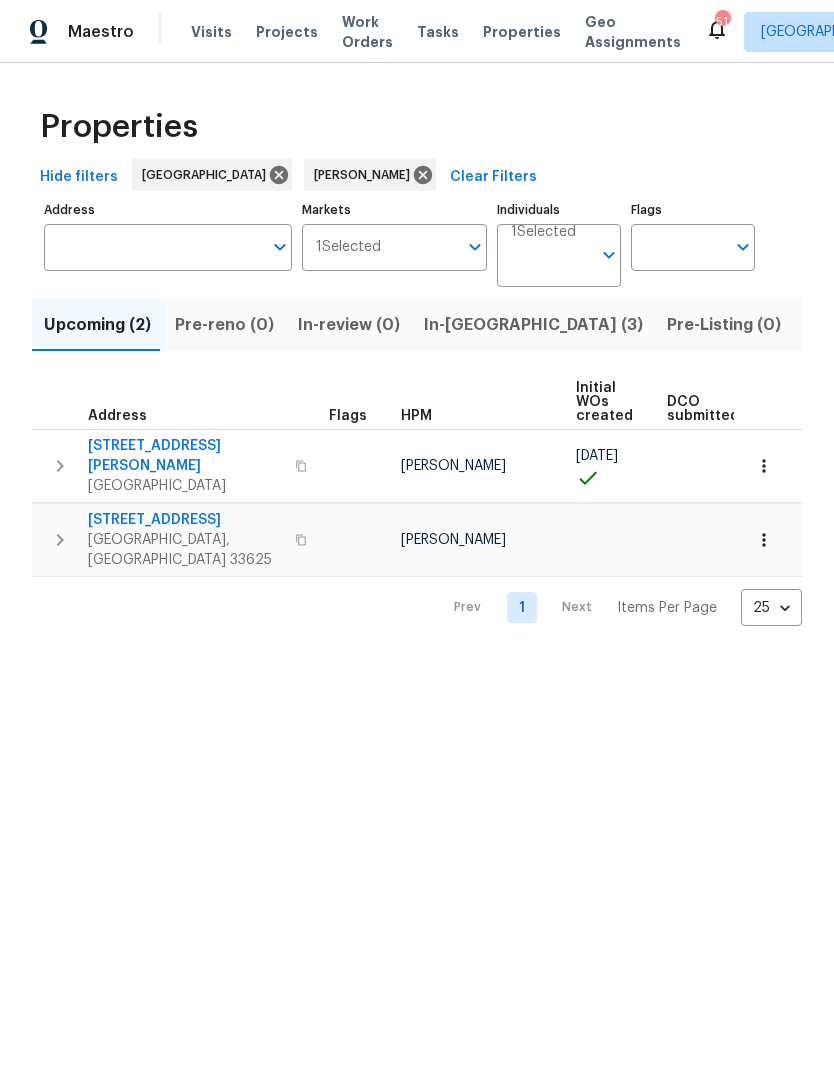 click on "In-[GEOGRAPHIC_DATA] (3)" at bounding box center (533, 325) 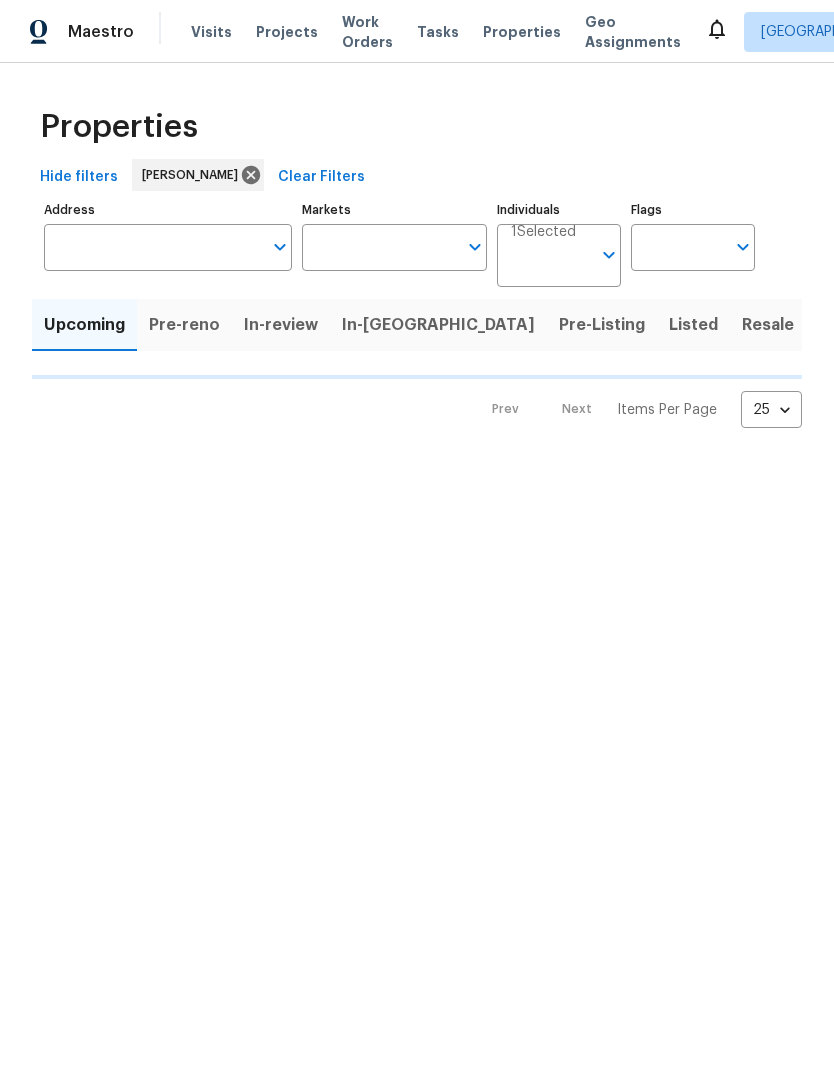 scroll, scrollTop: 0, scrollLeft: 0, axis: both 